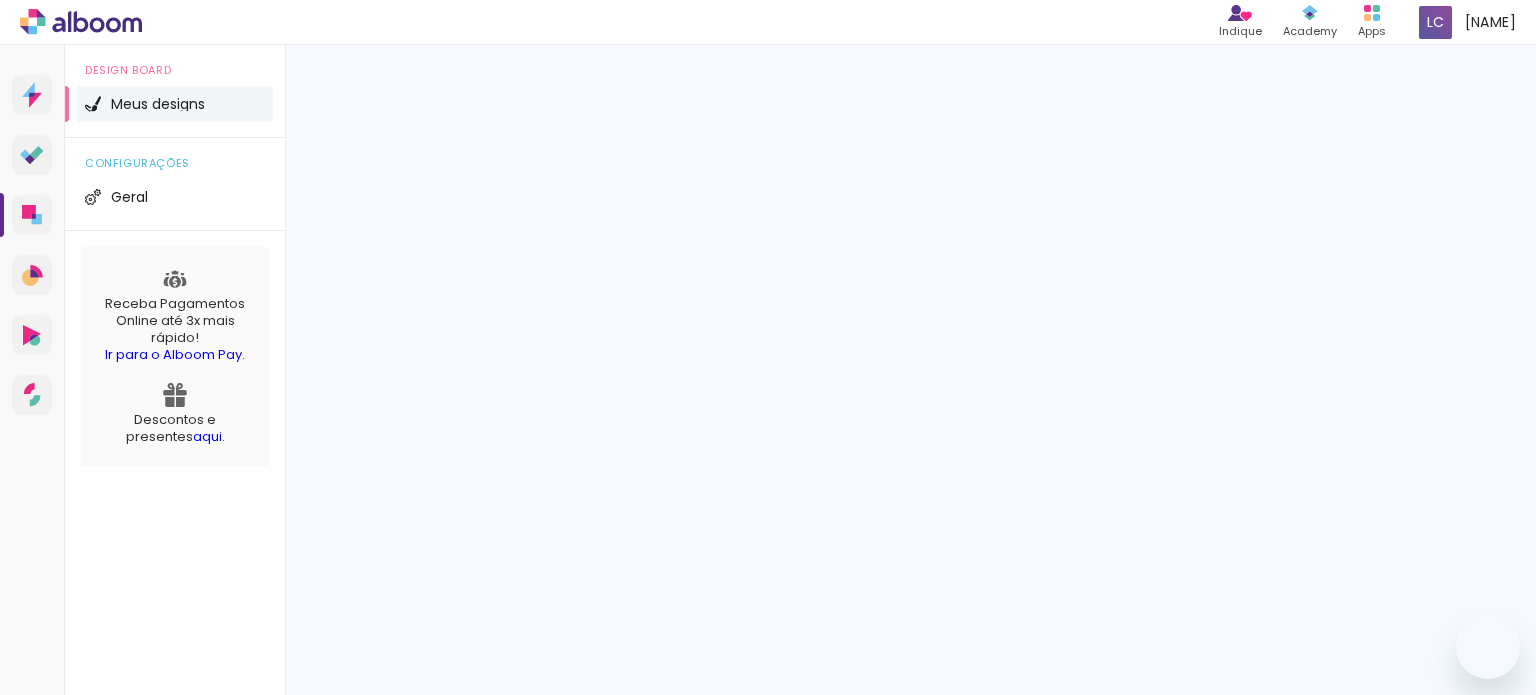 scroll, scrollTop: 0, scrollLeft: 0, axis: both 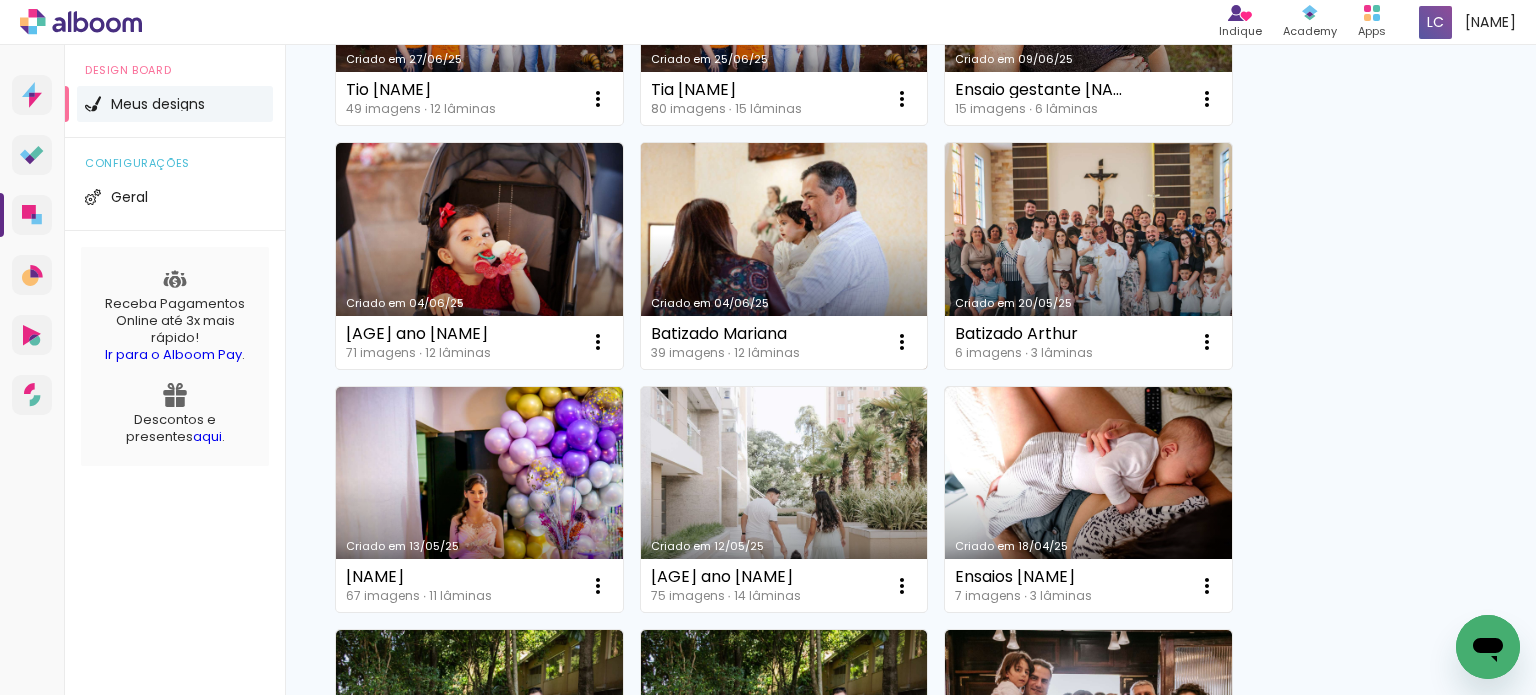 click on "Criado em 04/06/25" at bounding box center [784, 256] 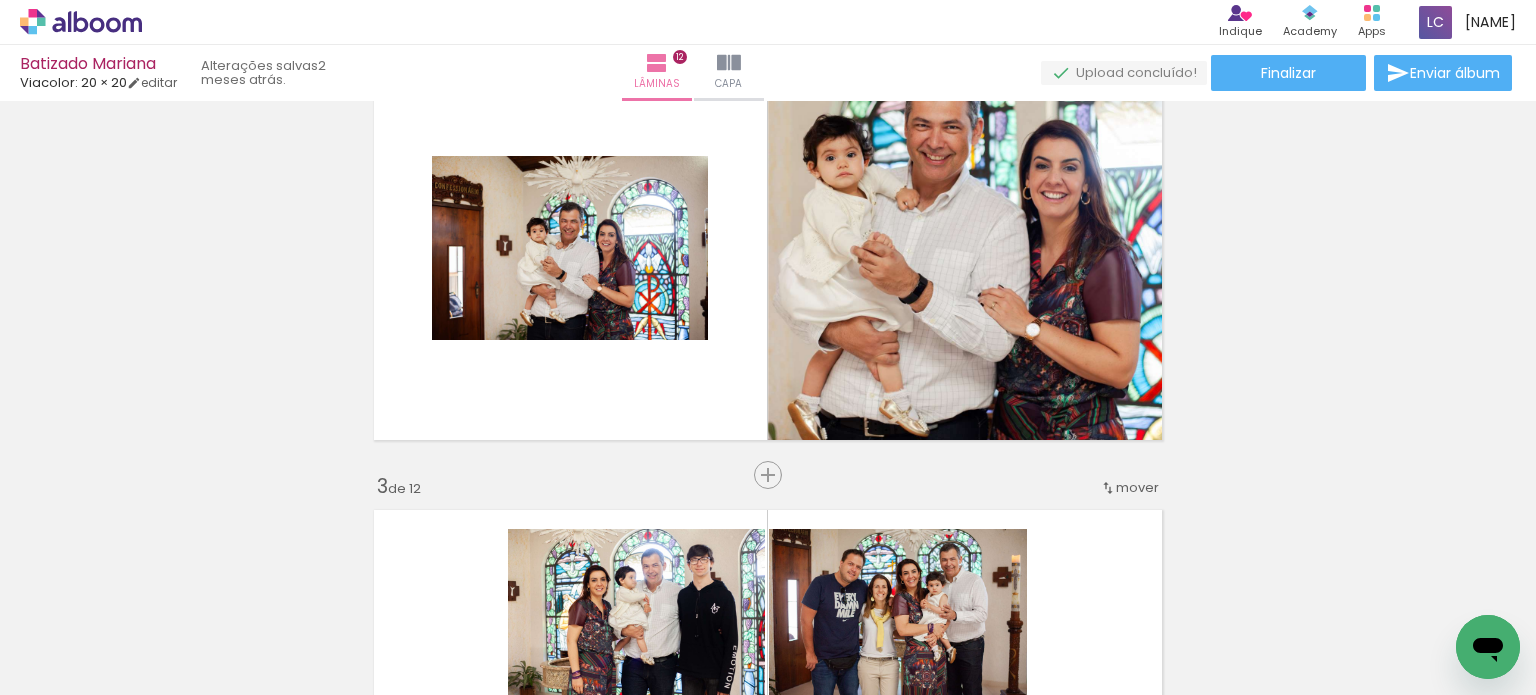 scroll, scrollTop: 500, scrollLeft: 0, axis: vertical 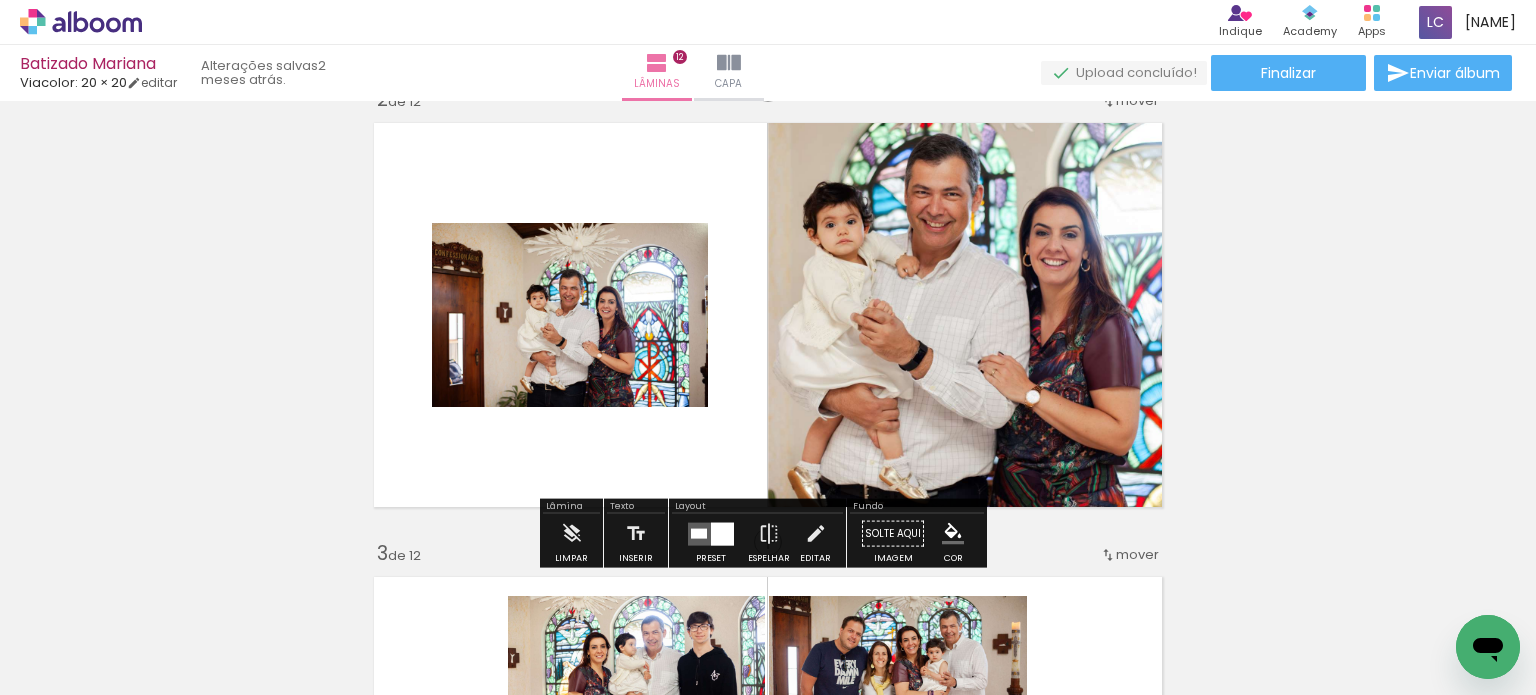 click at bounding box center [768, 315] 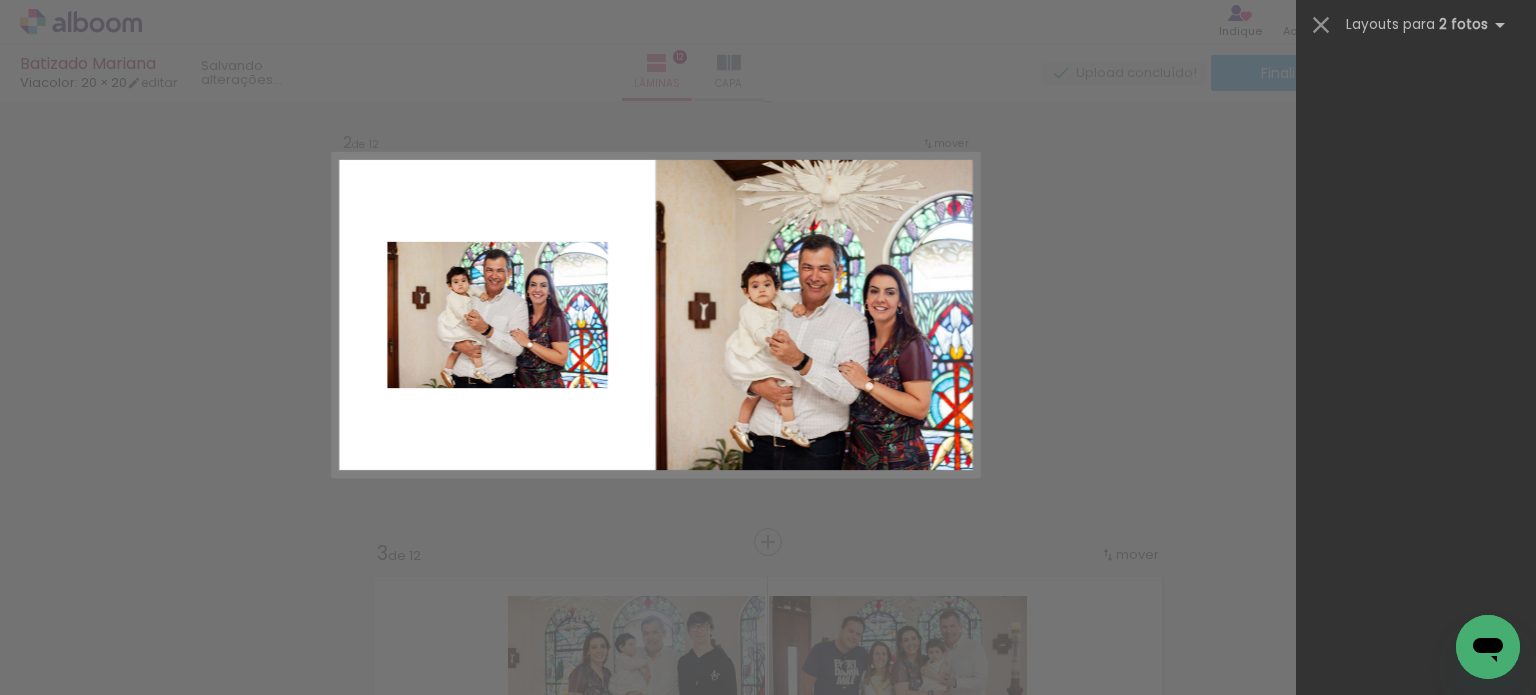 scroll, scrollTop: 2760, scrollLeft: 0, axis: vertical 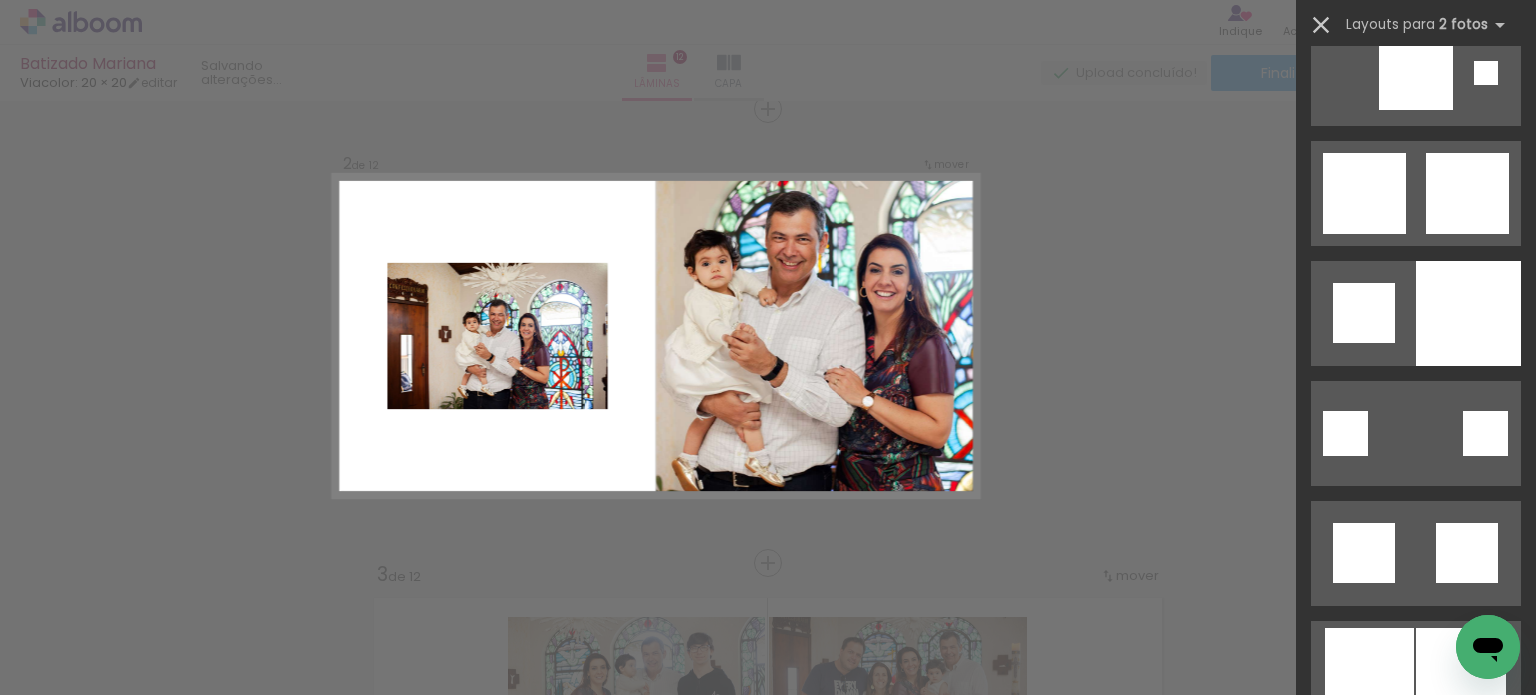click at bounding box center (1321, 25) 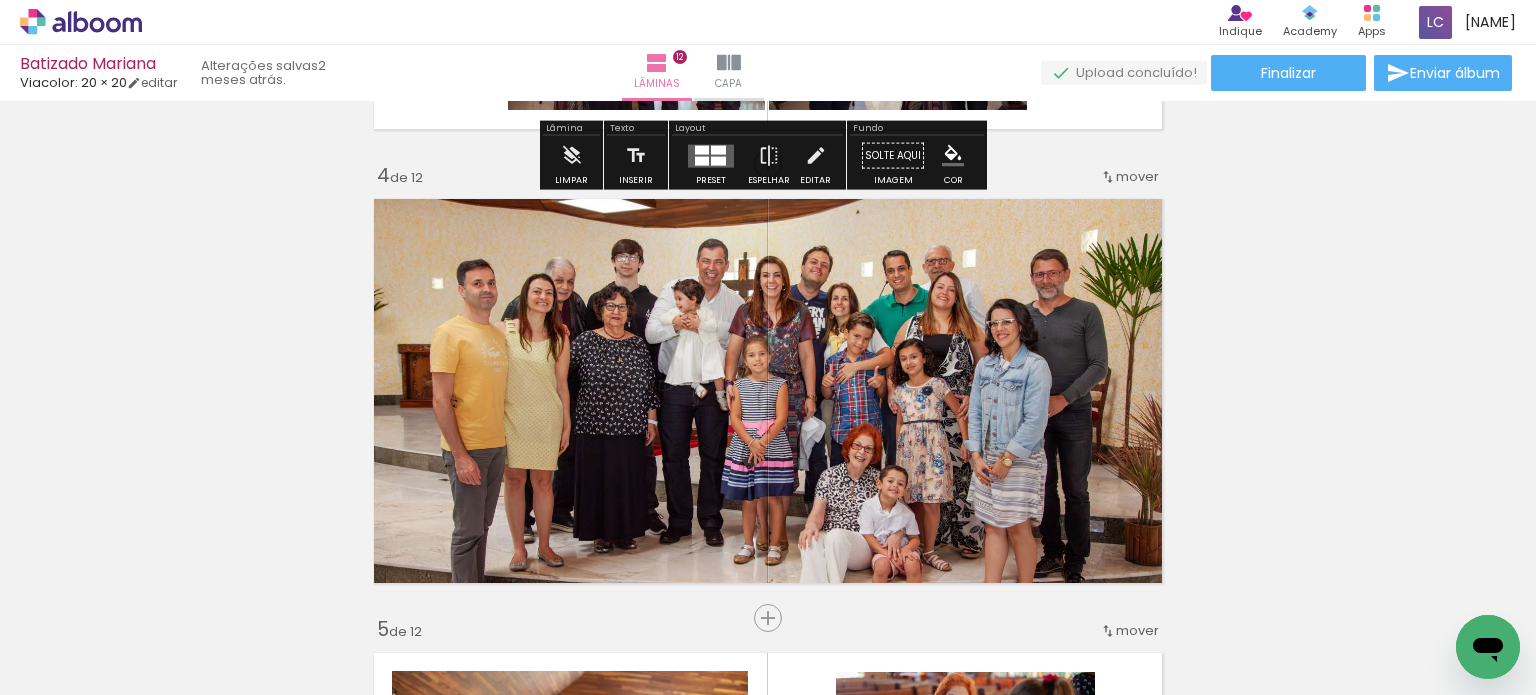 scroll, scrollTop: 1379, scrollLeft: 0, axis: vertical 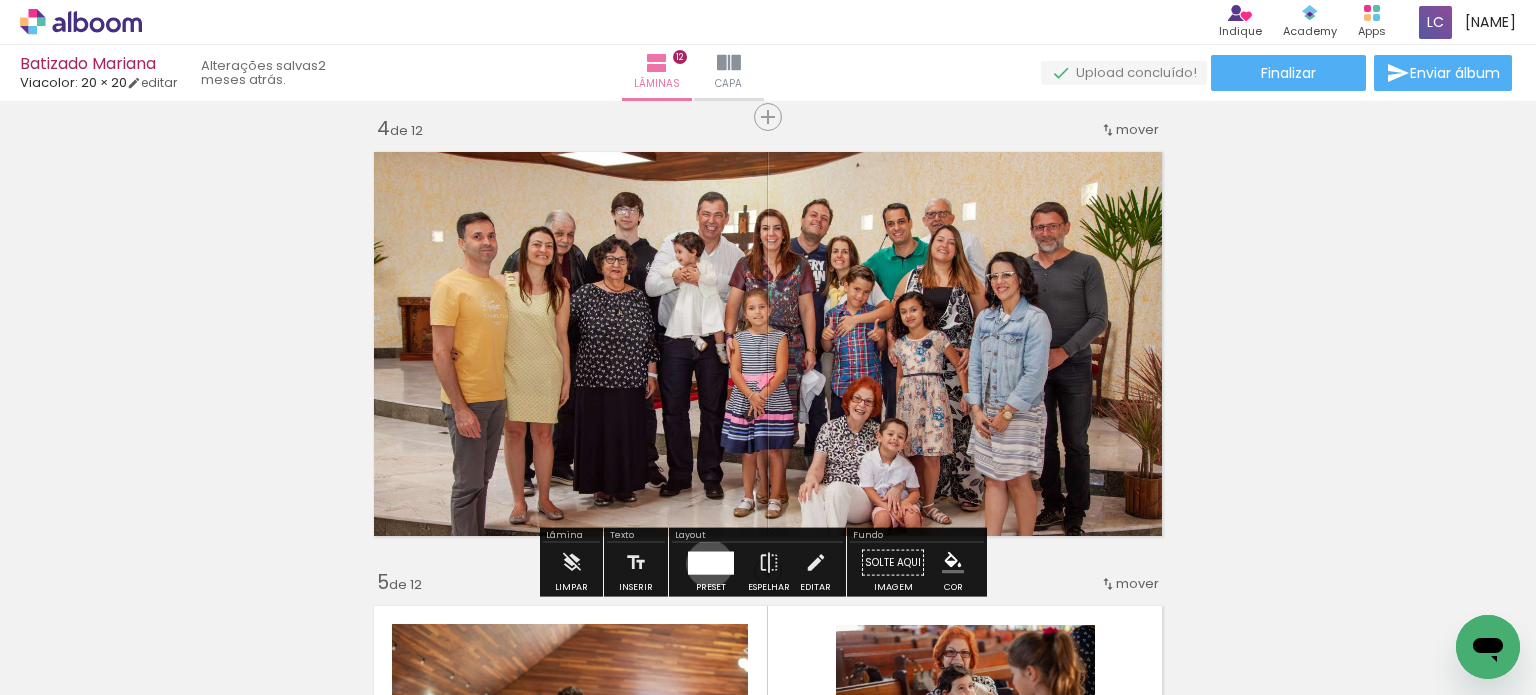click at bounding box center [711, 562] 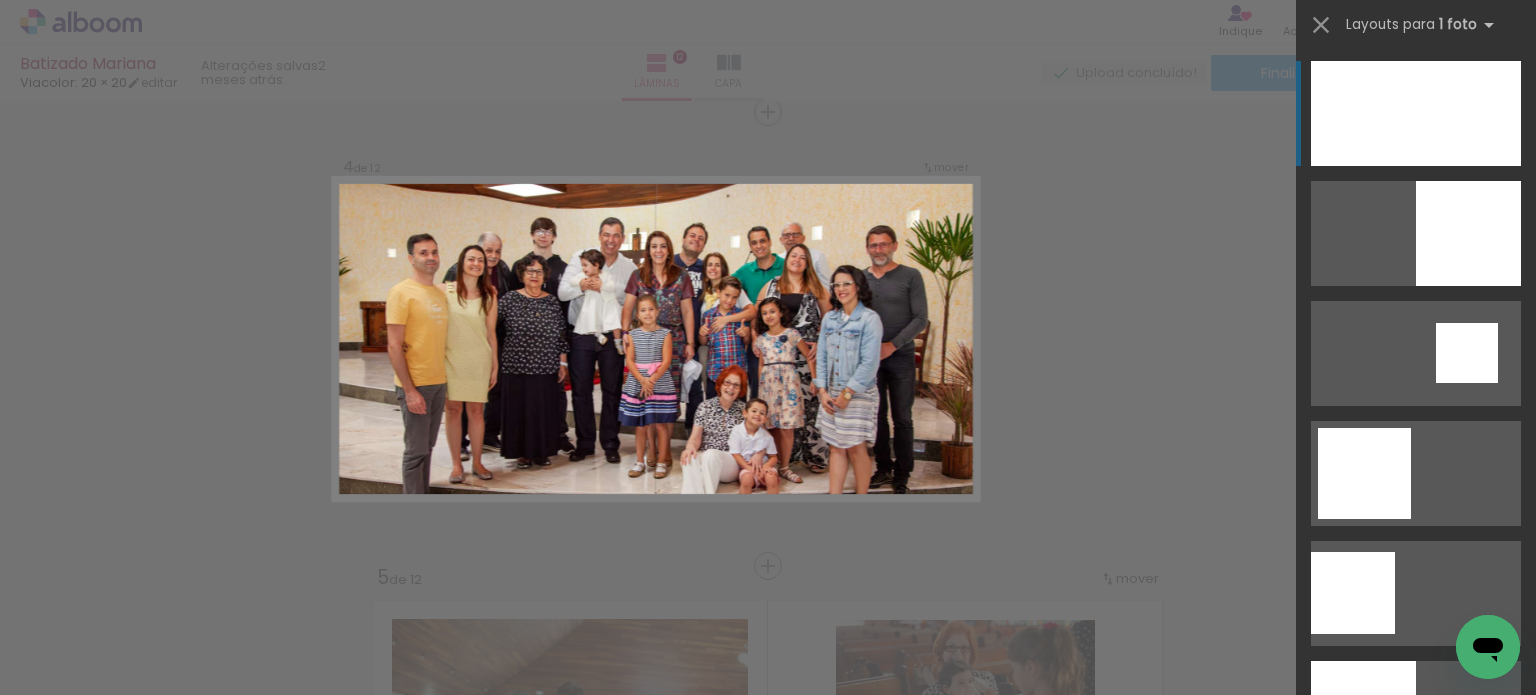 scroll, scrollTop: 1387, scrollLeft: 0, axis: vertical 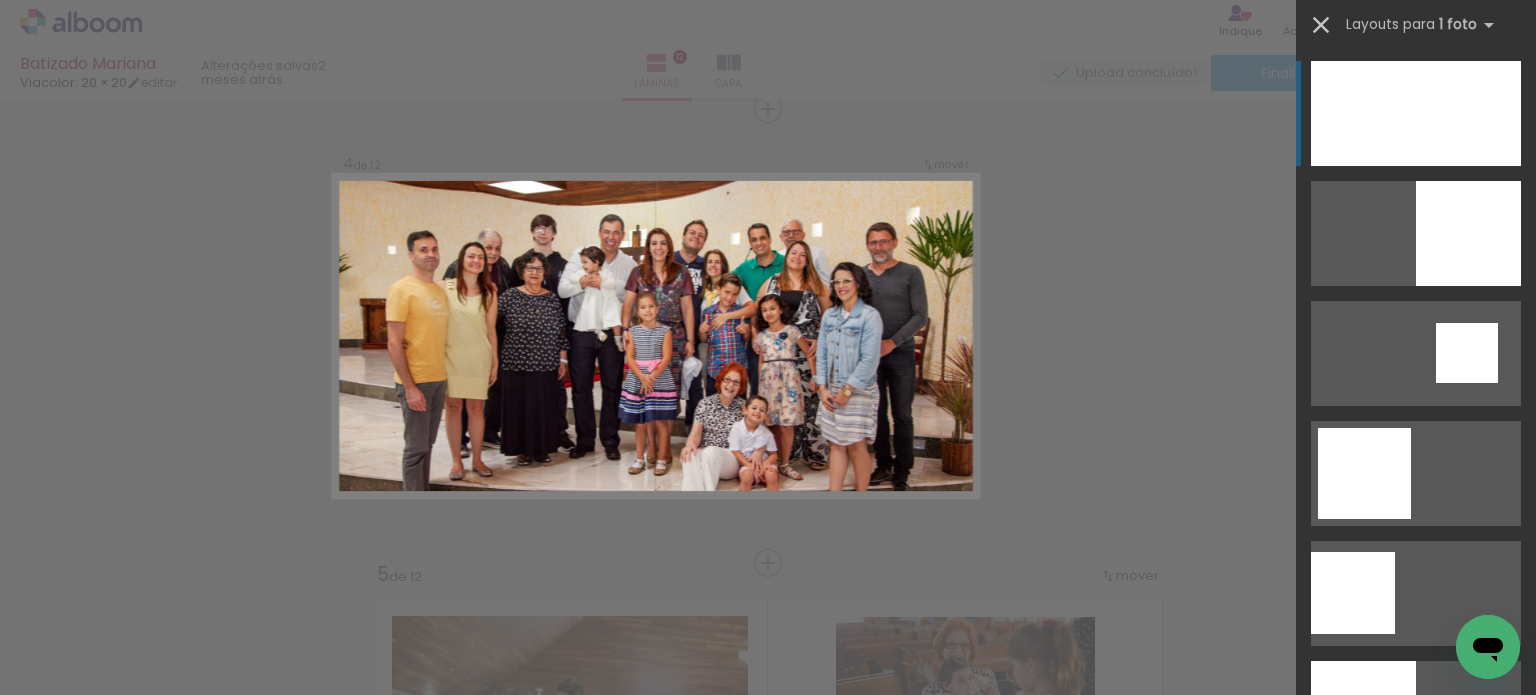 click at bounding box center (1321, 25) 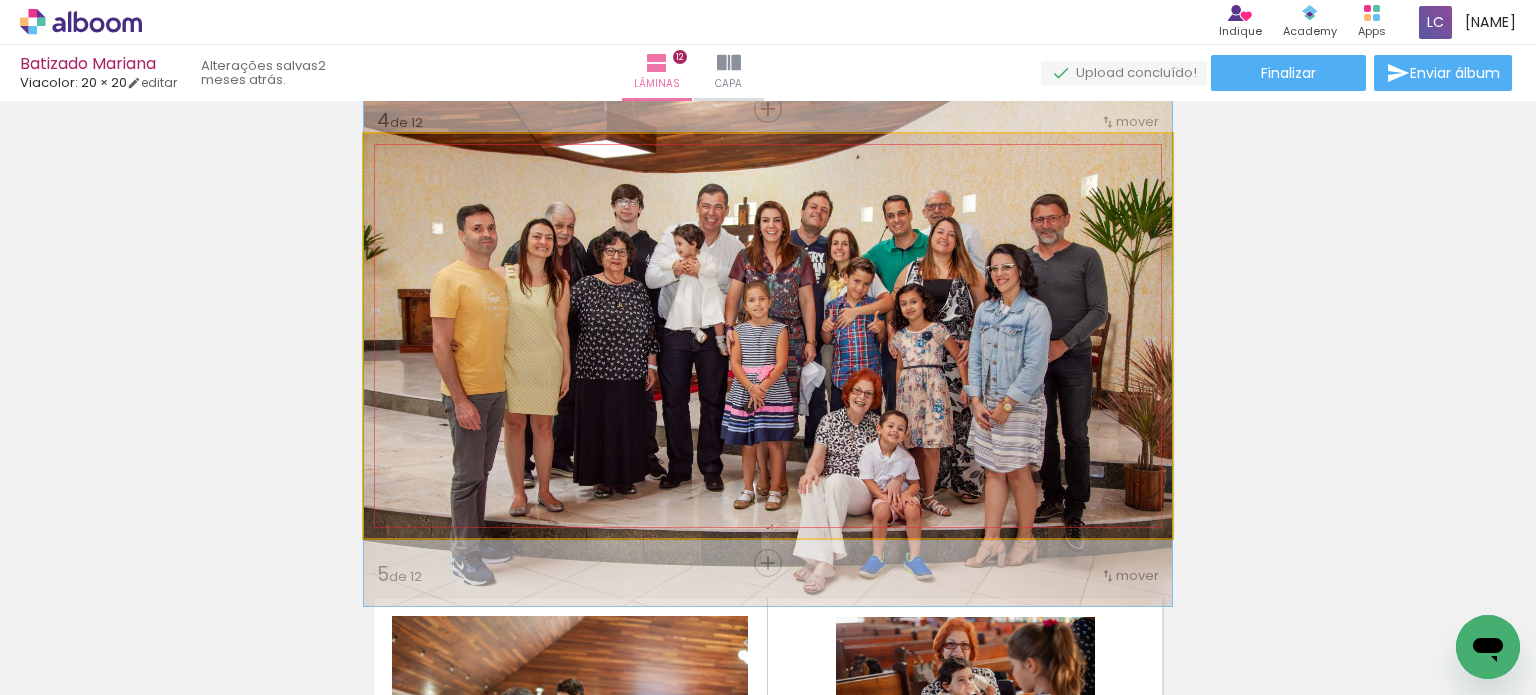 click 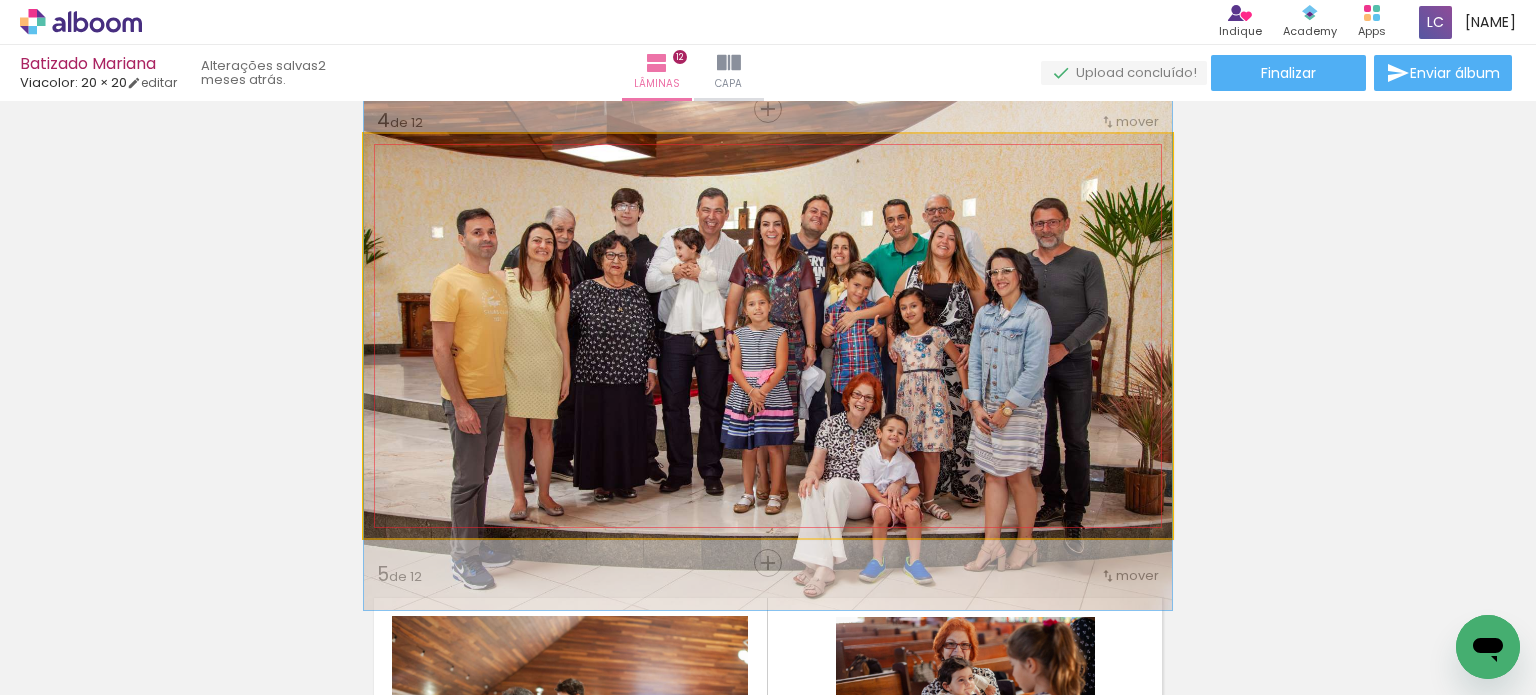 drag, startPoint x: 911, startPoint y: 323, endPoint x: 898, endPoint y: 327, distance: 13.601471 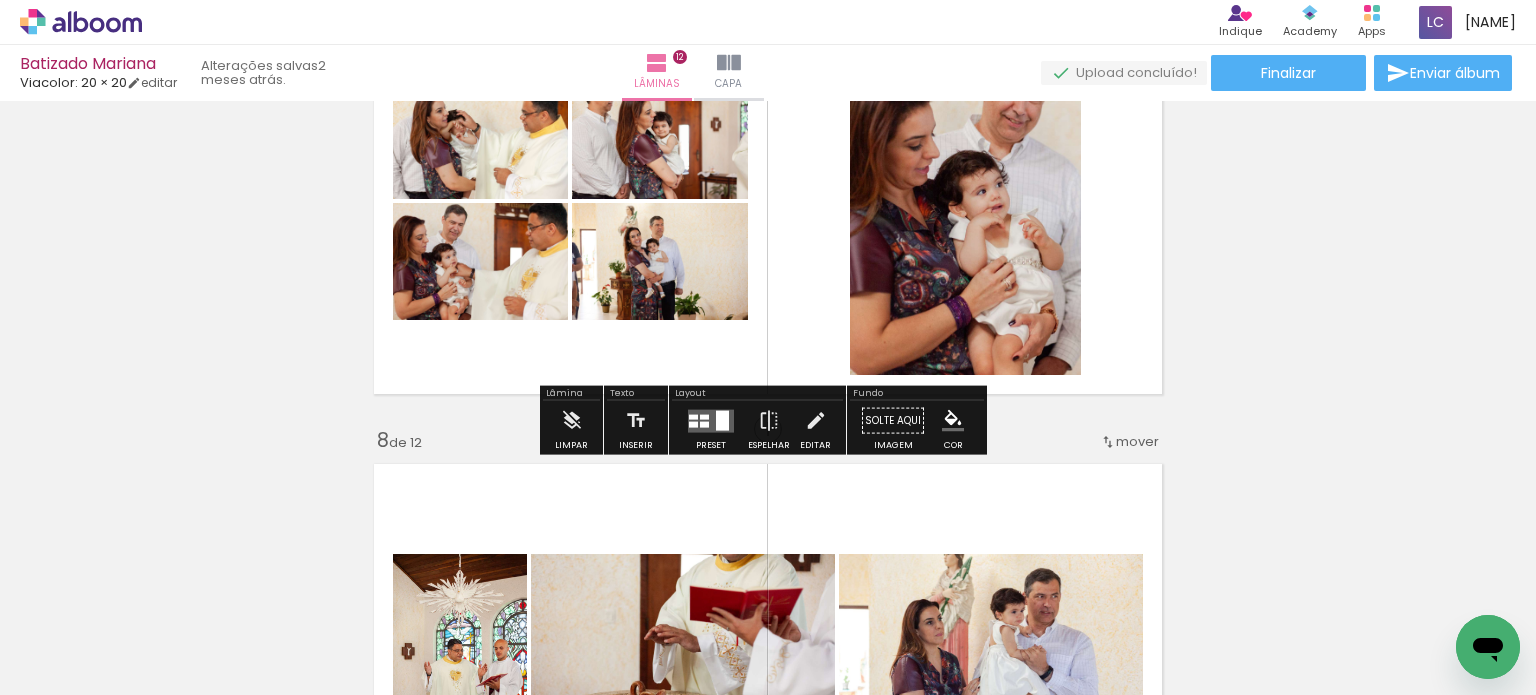 scroll, scrollTop: 2887, scrollLeft: 0, axis: vertical 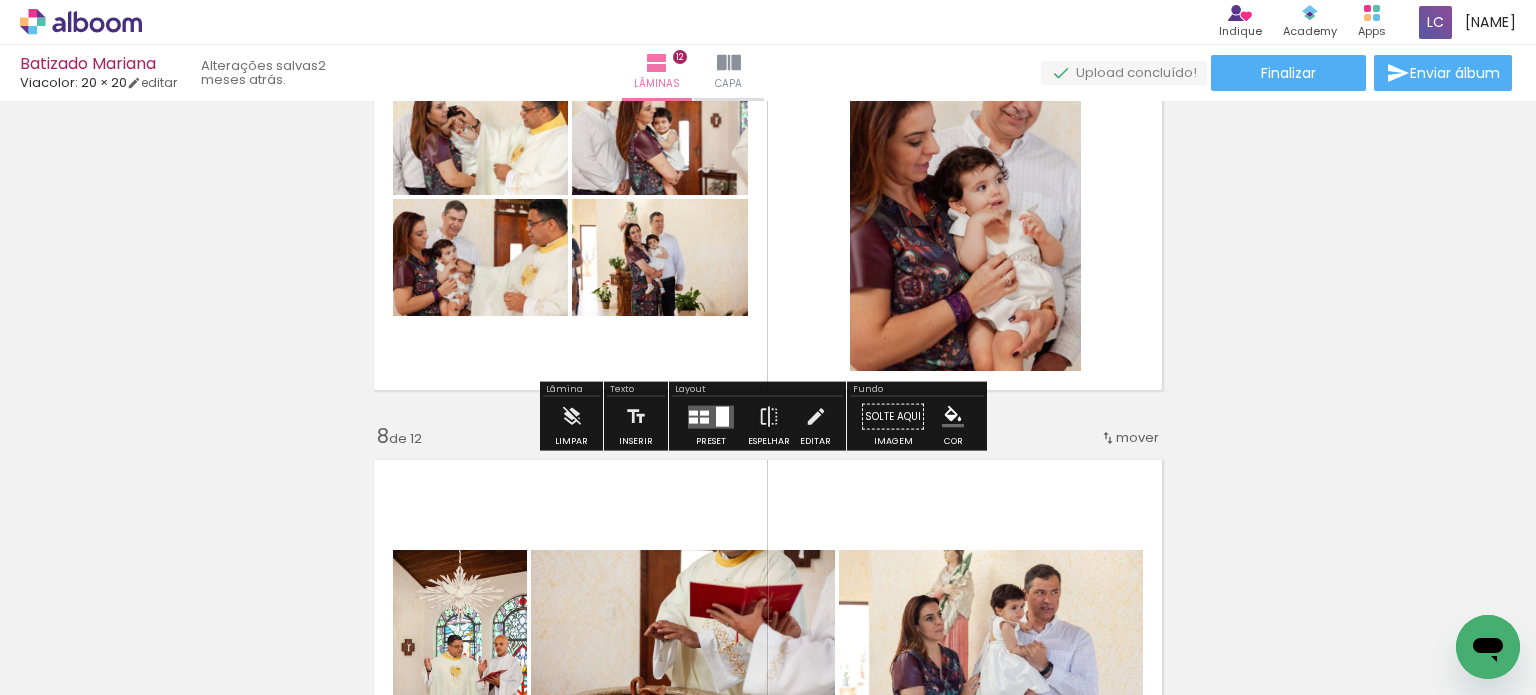 click at bounding box center (711, 417) 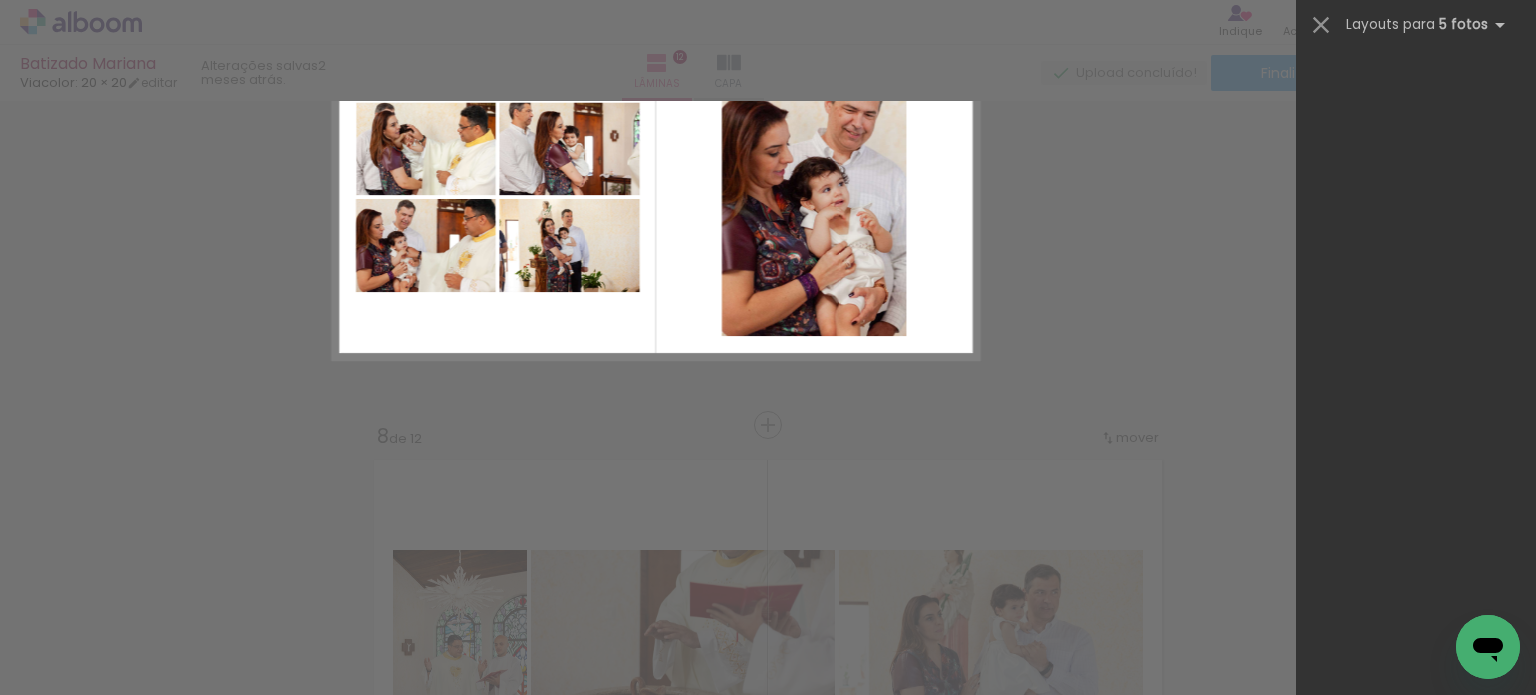 scroll, scrollTop: 360, scrollLeft: 0, axis: vertical 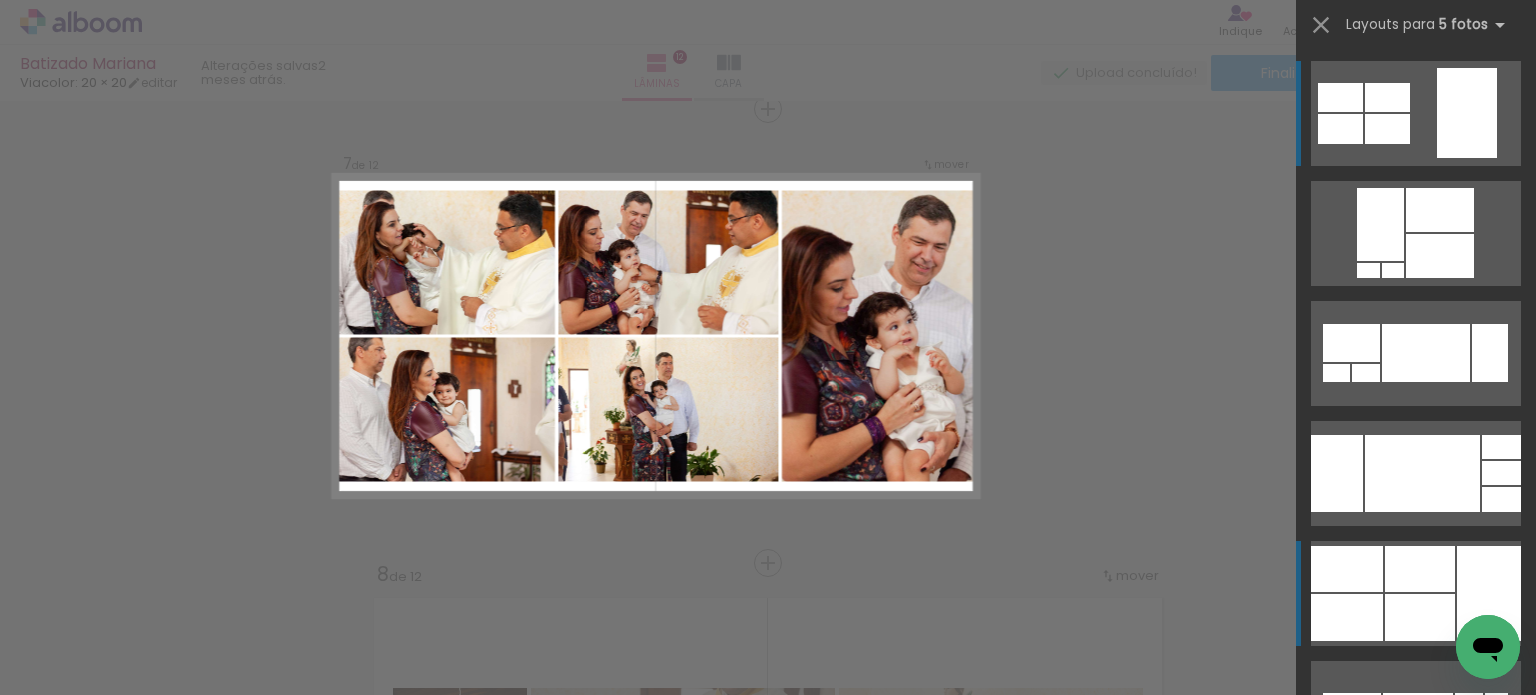 click at bounding box center (1337, 473) 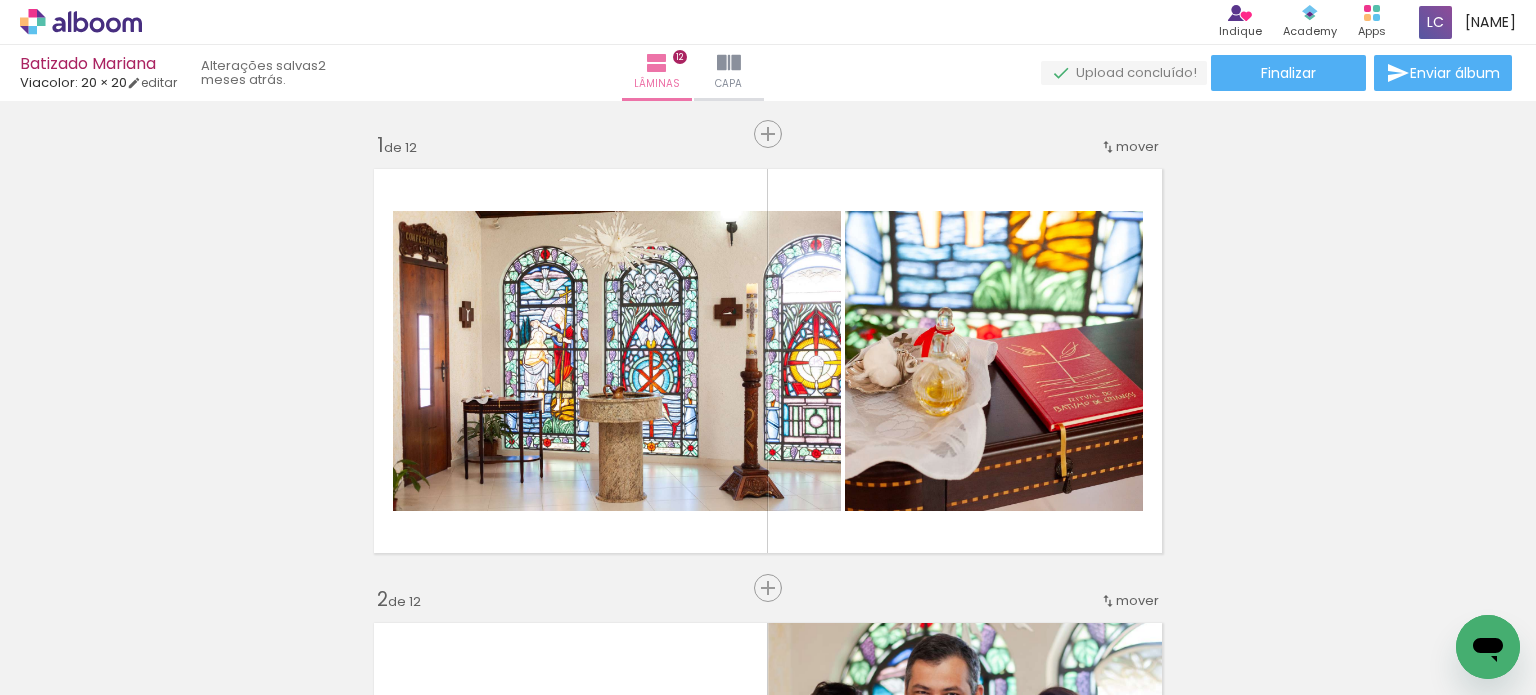 scroll, scrollTop: 0, scrollLeft: 0, axis: both 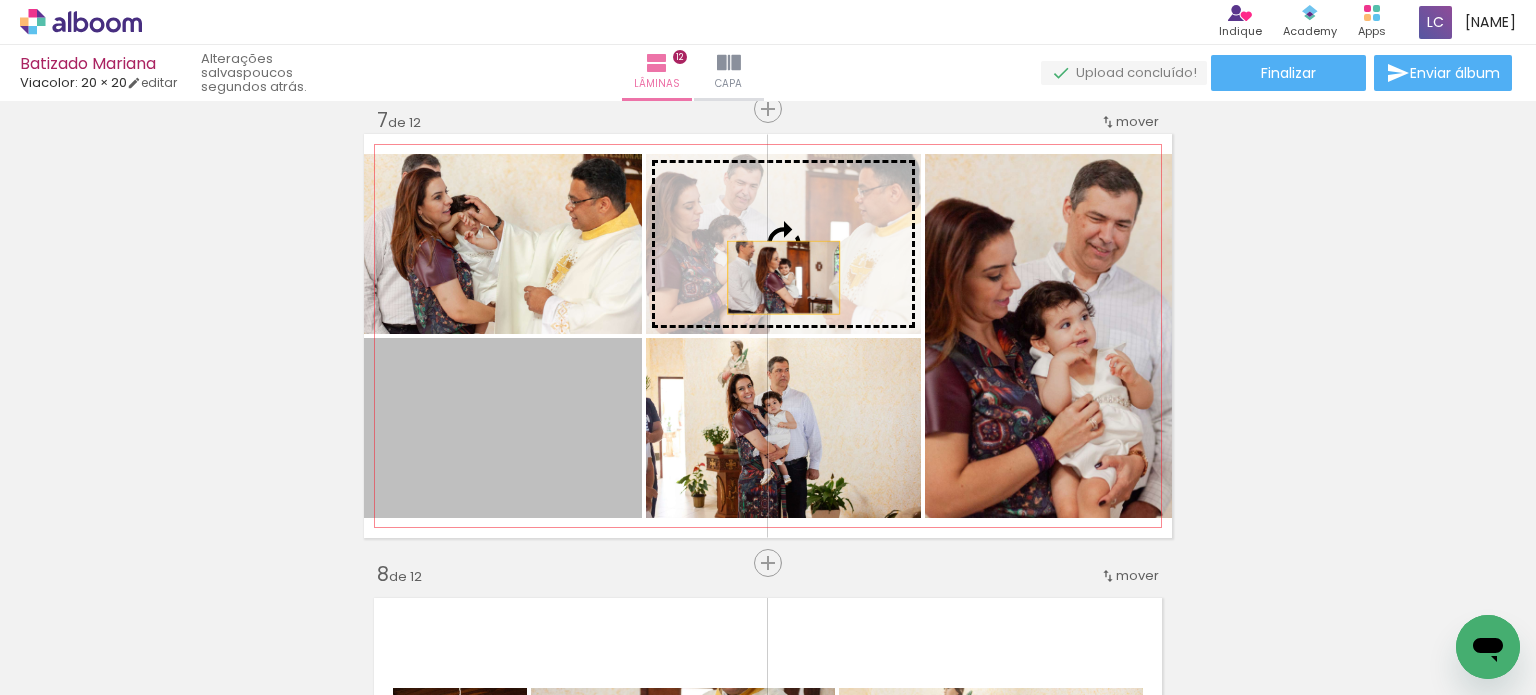 drag, startPoint x: 546, startPoint y: 445, endPoint x: 806, endPoint y: 245, distance: 328.02438 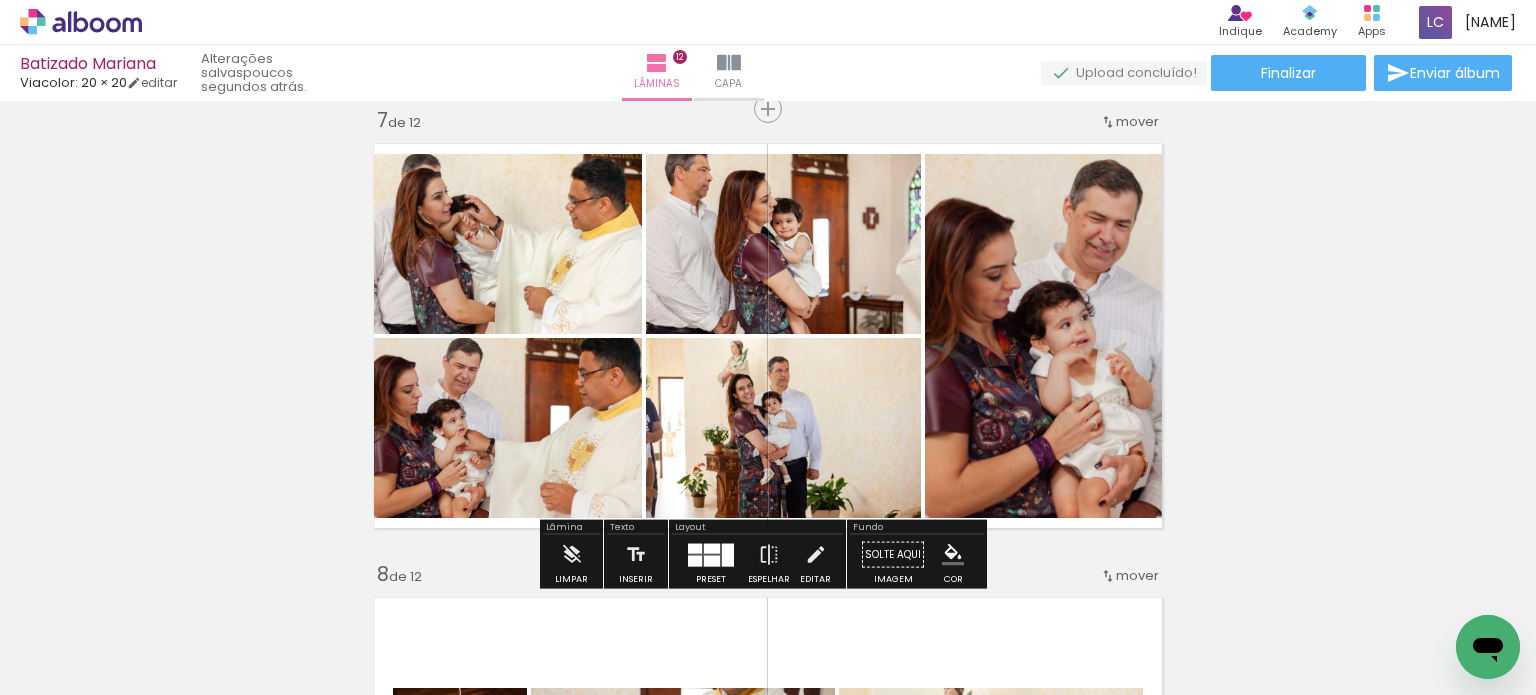 click at bounding box center (712, 560) 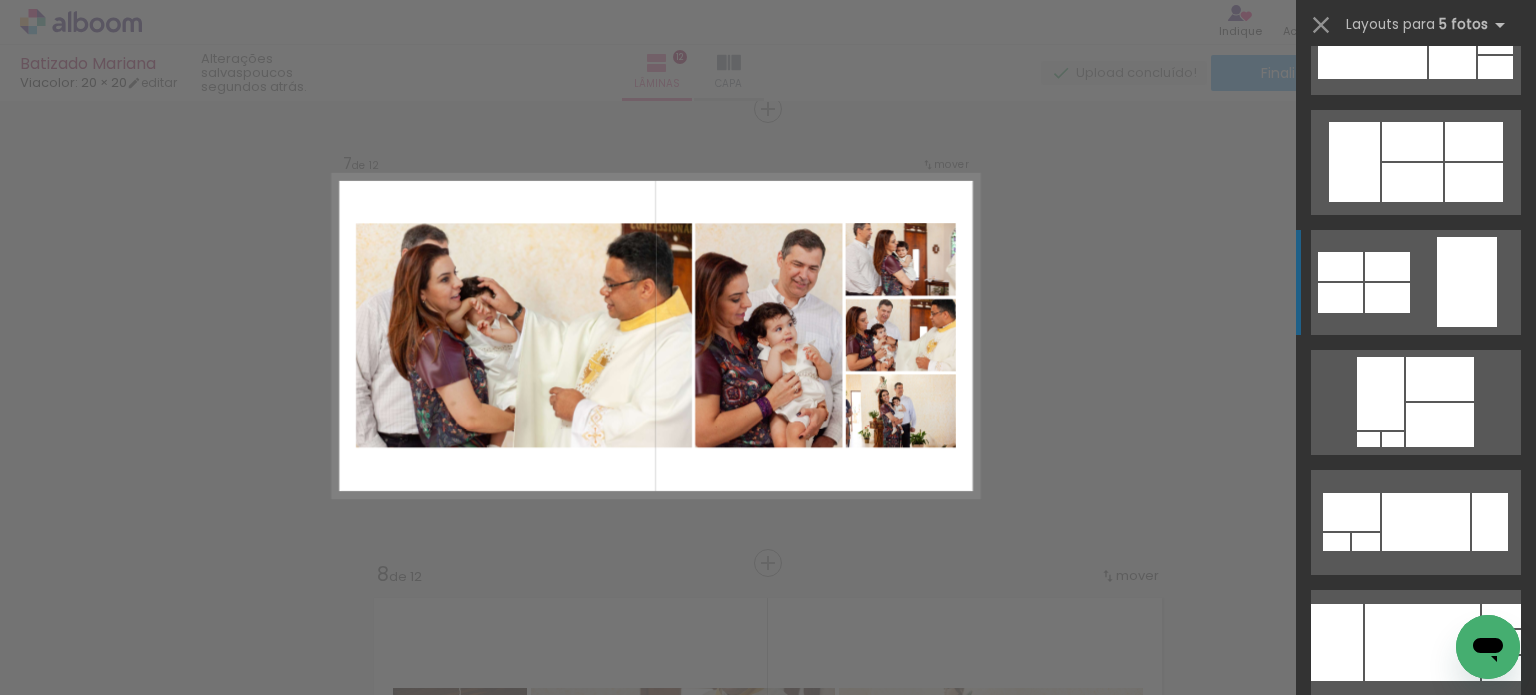 scroll, scrollTop: 200, scrollLeft: 0, axis: vertical 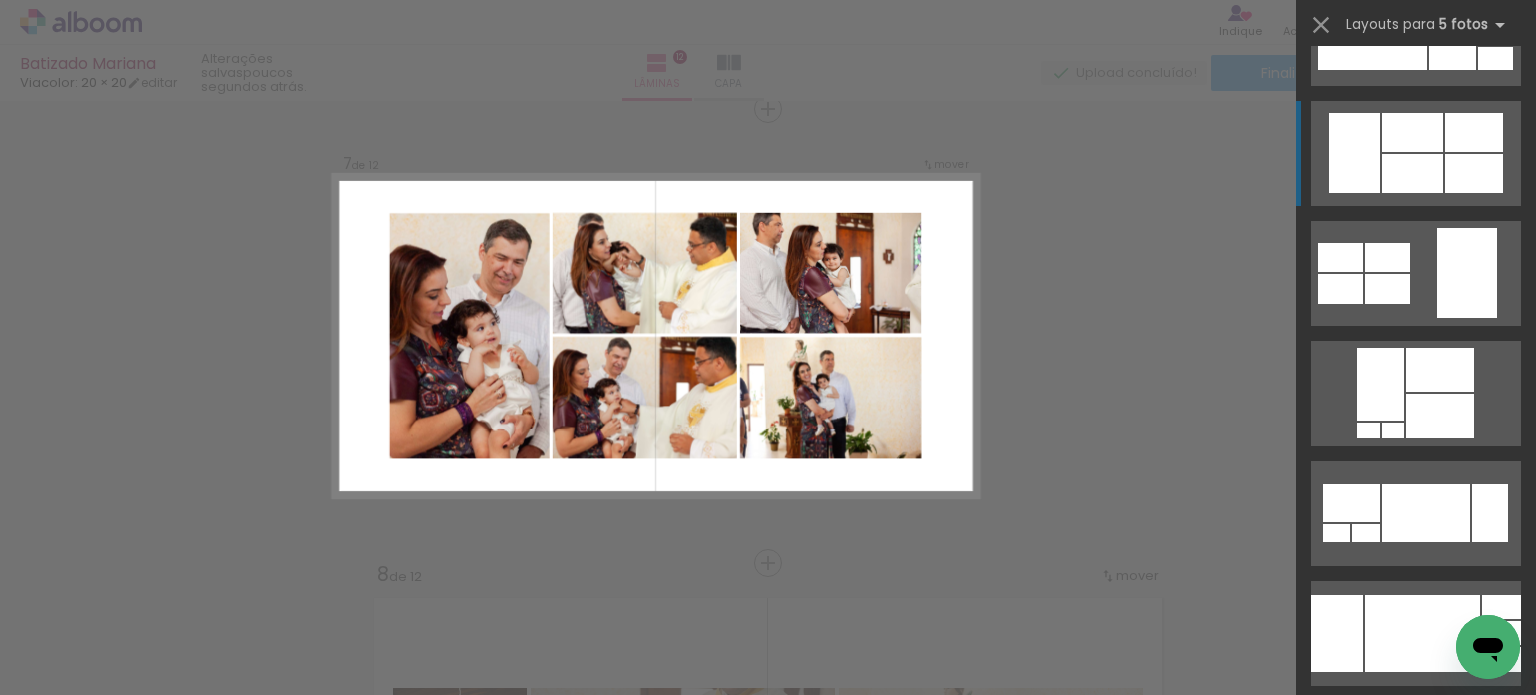 click at bounding box center [1474, 173] 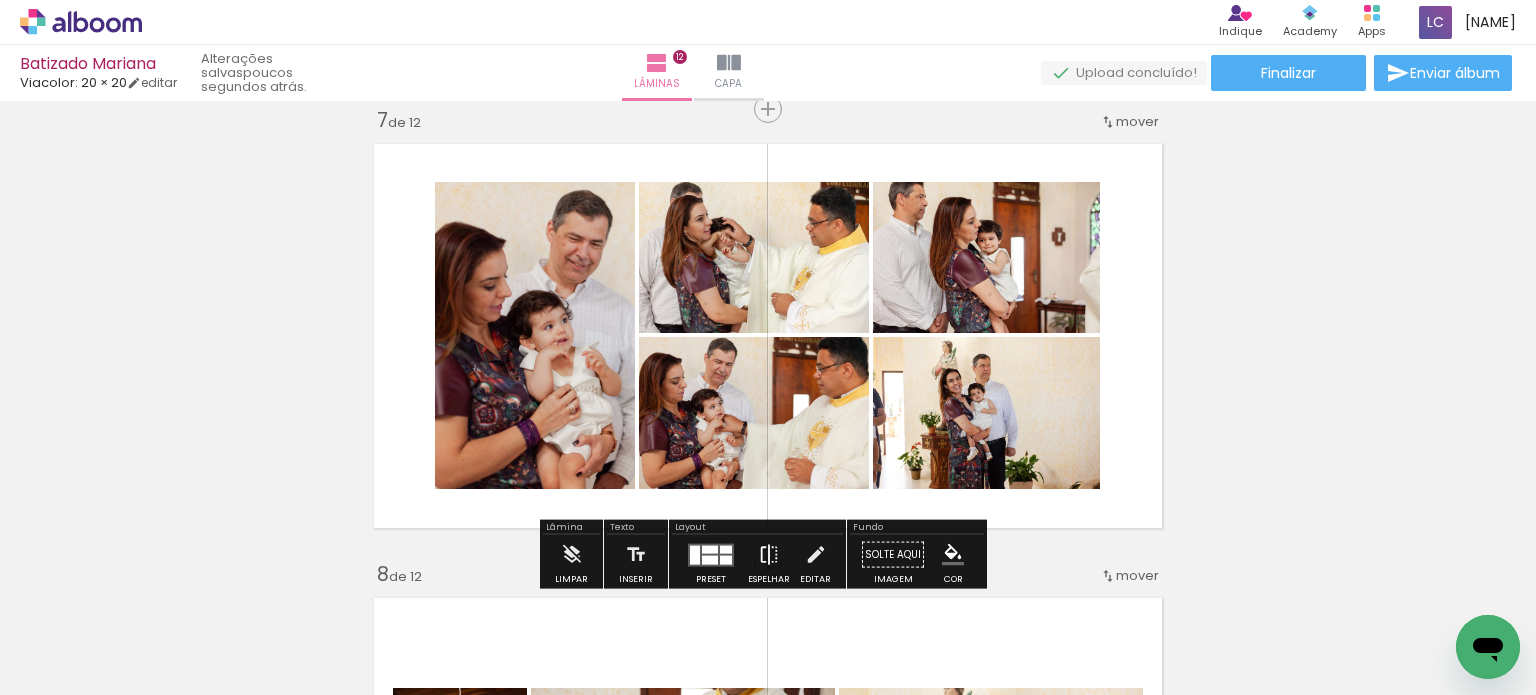 click at bounding box center (769, 555) 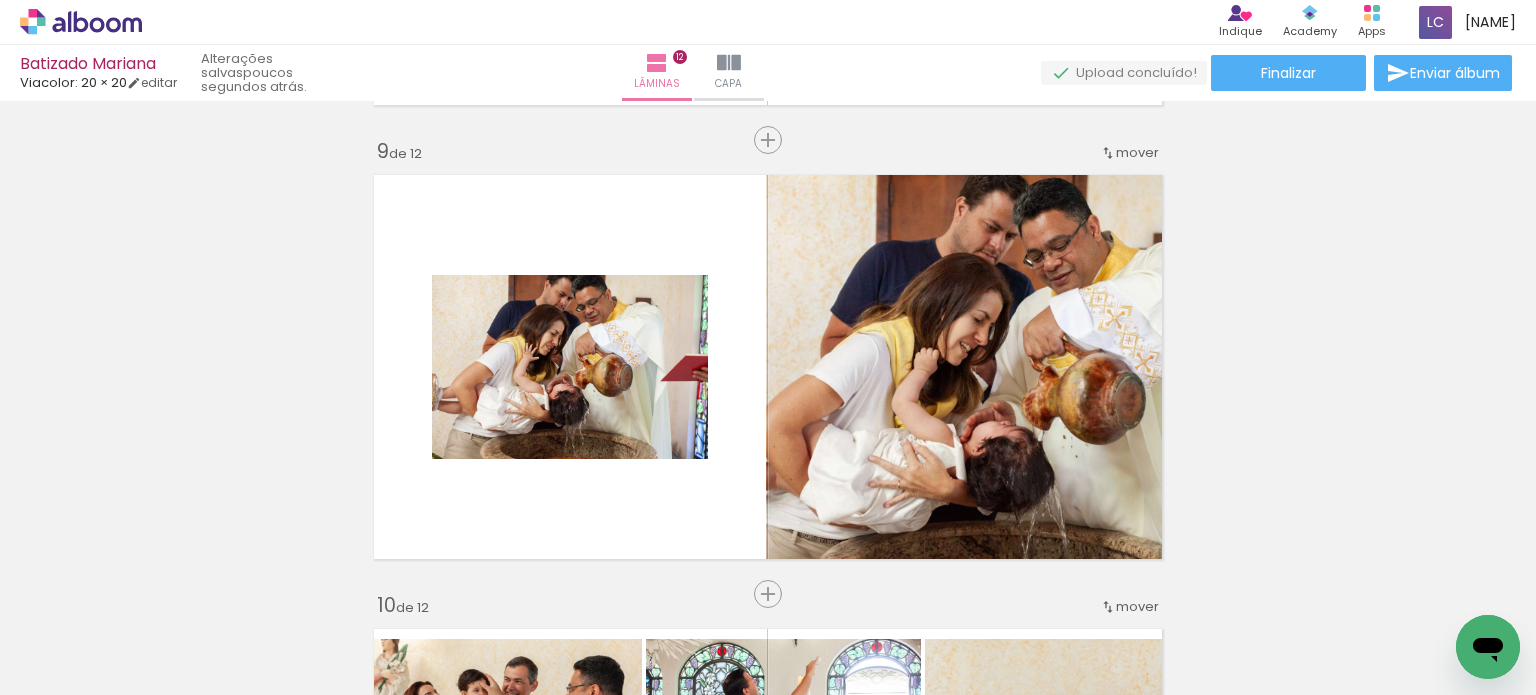 scroll, scrollTop: 3649, scrollLeft: 0, axis: vertical 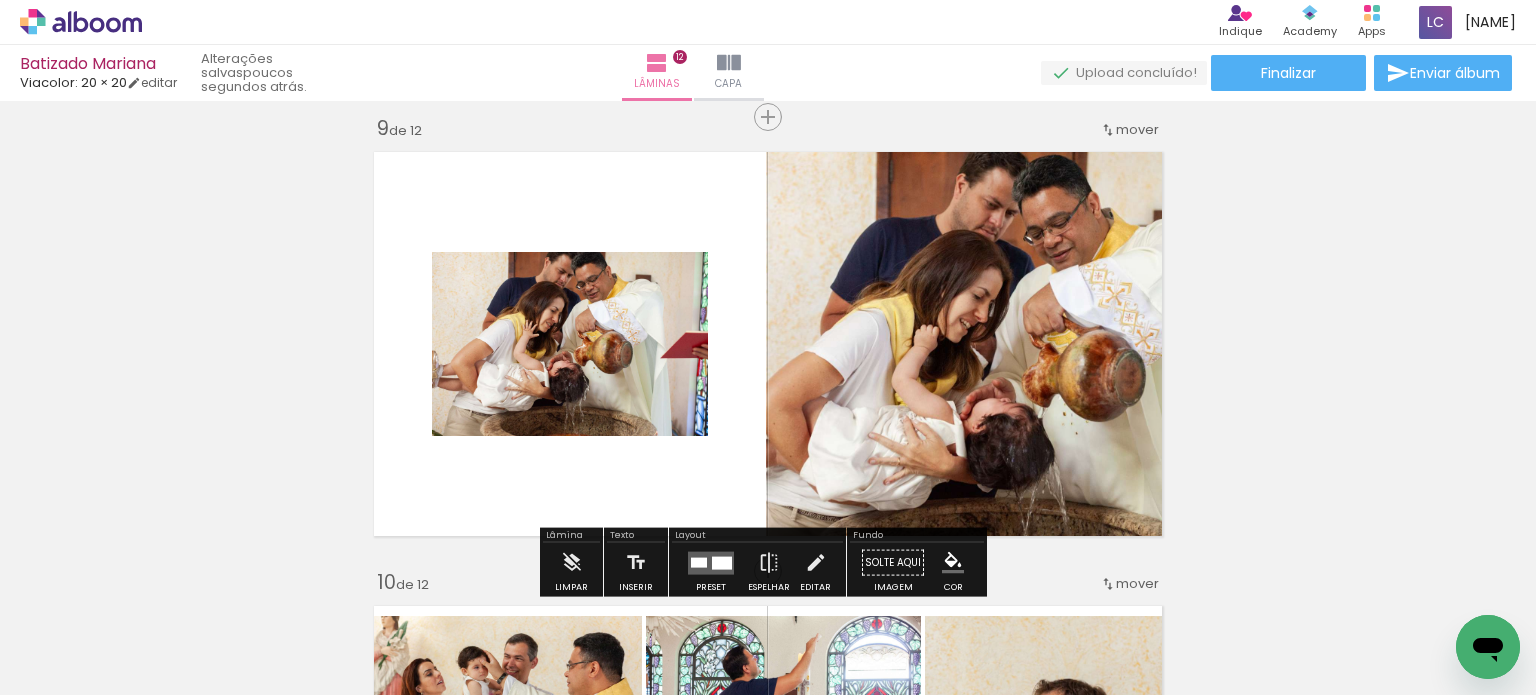 click at bounding box center (711, 562) 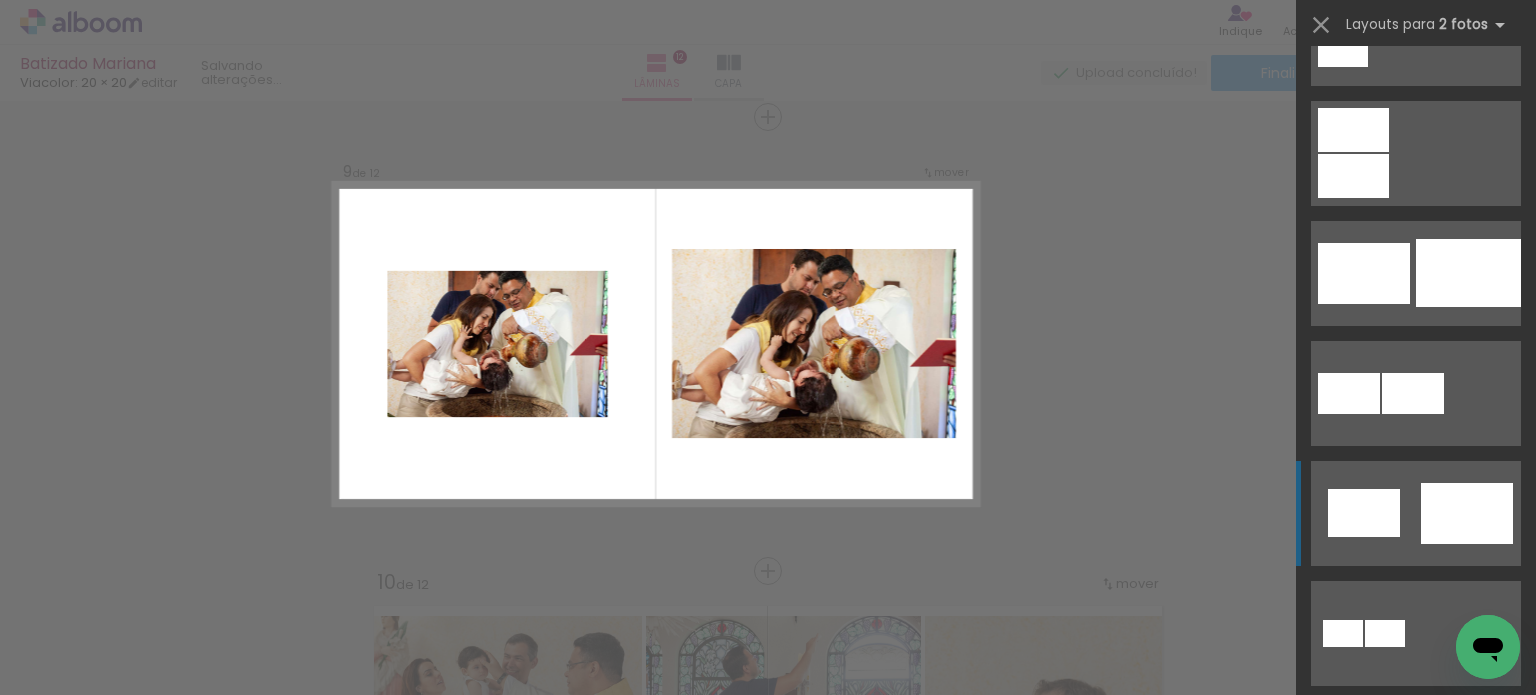 scroll, scrollTop: 600, scrollLeft: 0, axis: vertical 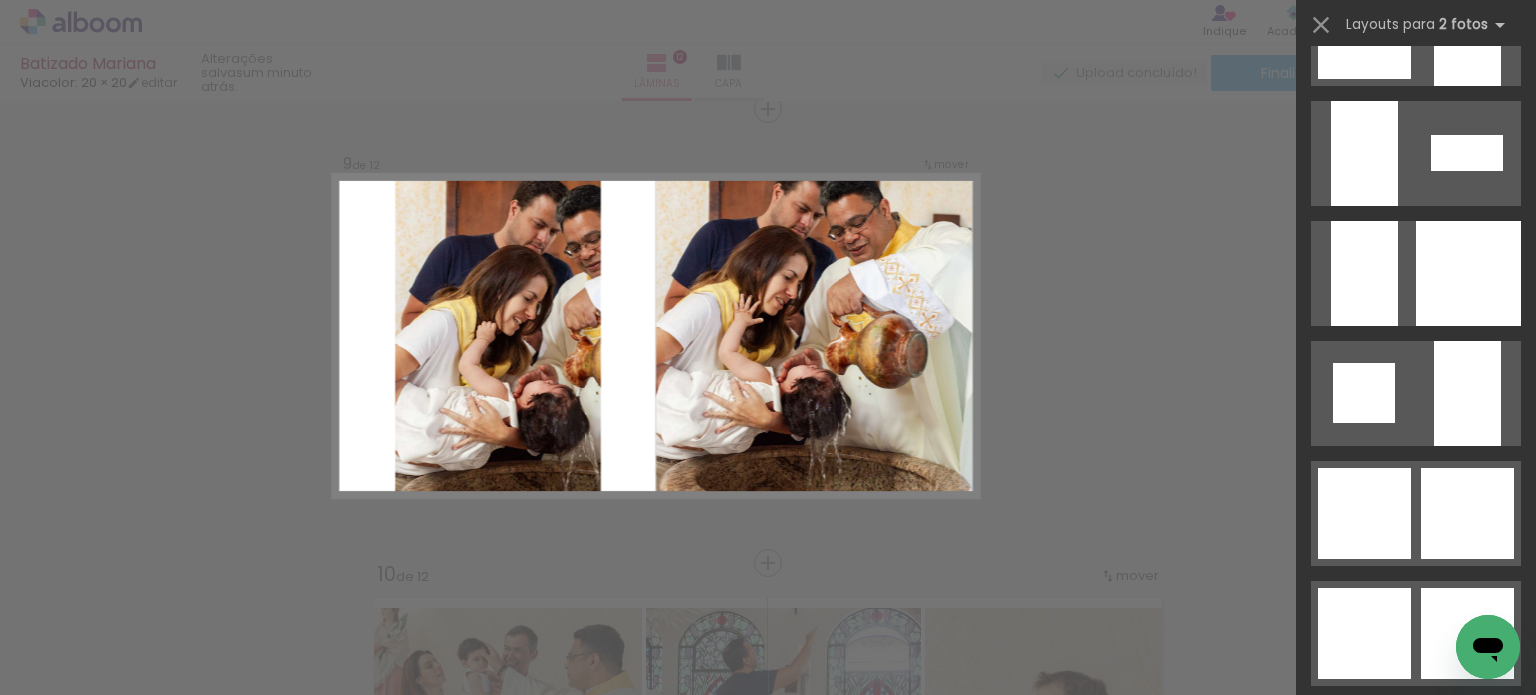 click at bounding box center [1468, -567] 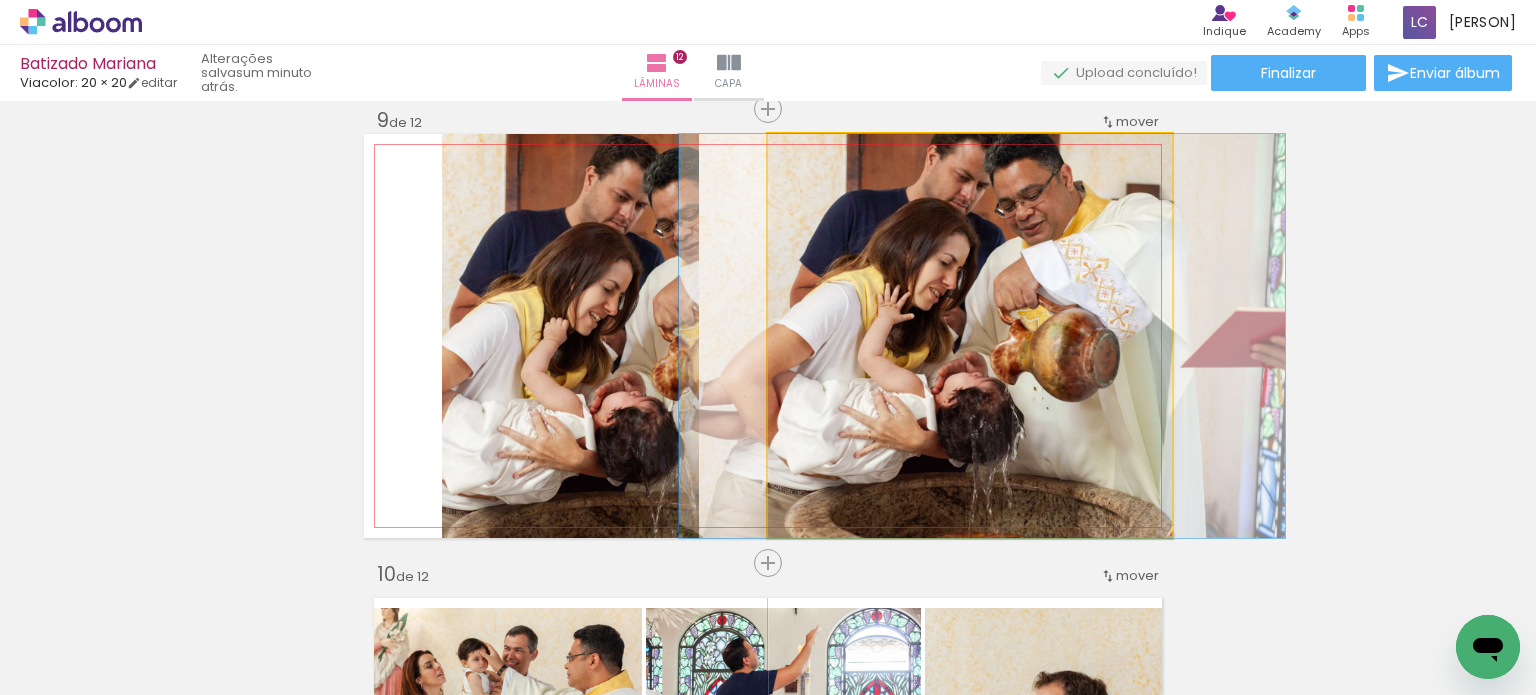 drag, startPoint x: 959, startPoint y: 355, endPoint x: 971, endPoint y: 355, distance: 12 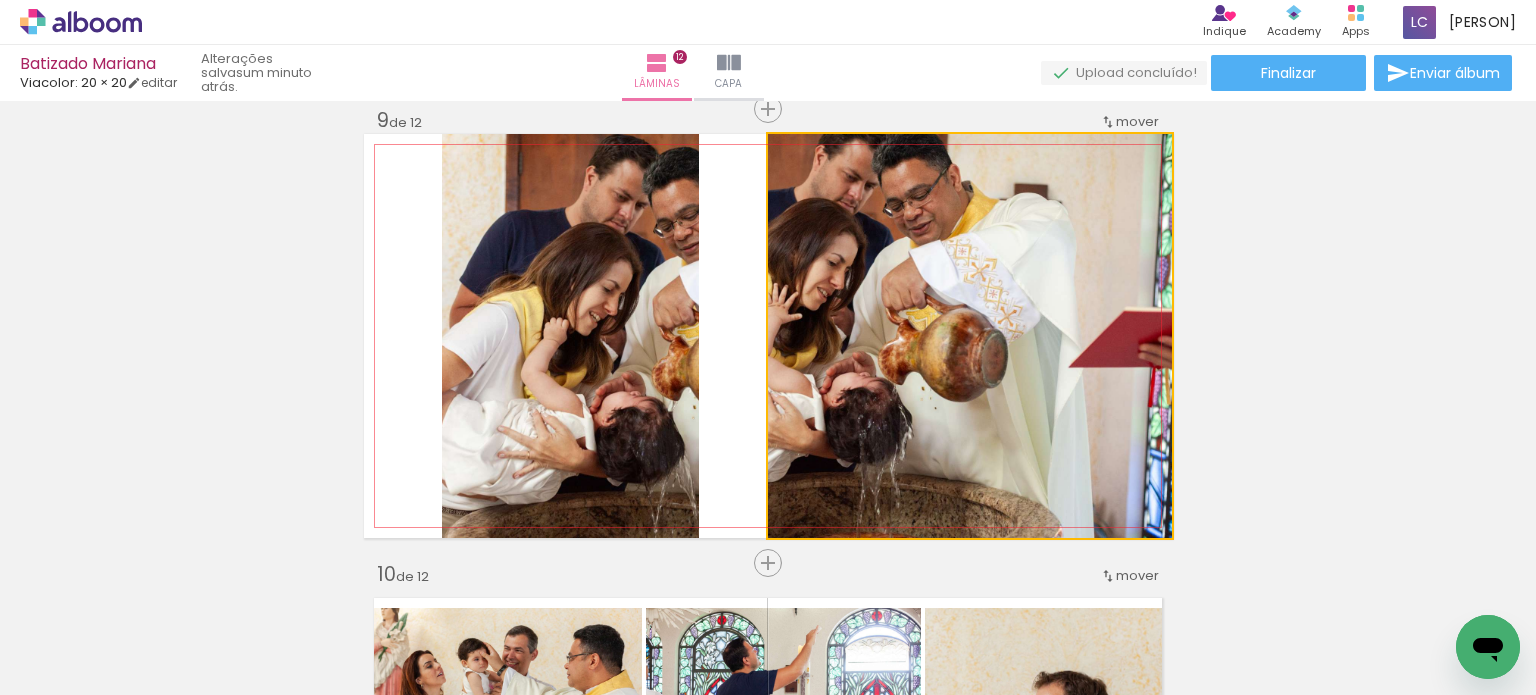 drag, startPoint x: 868, startPoint y: 427, endPoint x: 622, endPoint y: 382, distance: 250.08199 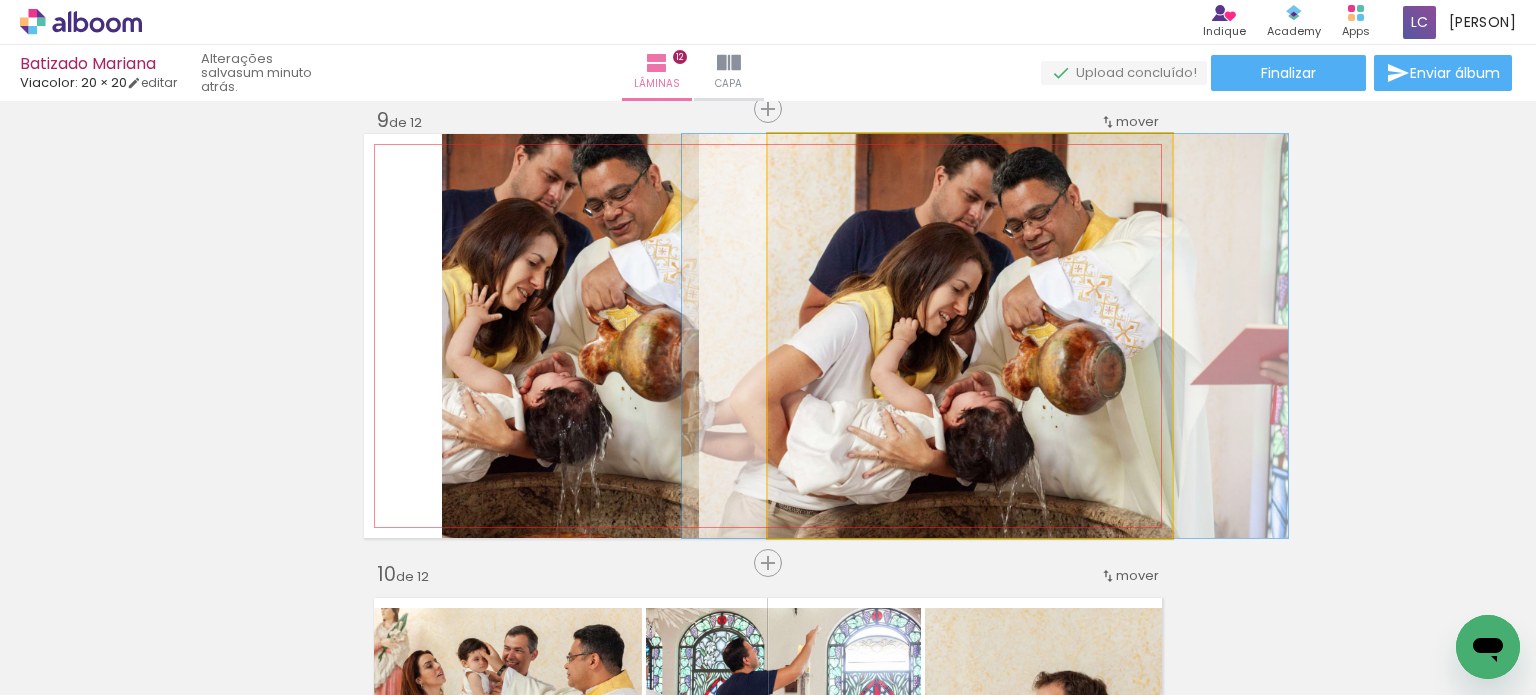 drag, startPoint x: 934, startPoint y: 375, endPoint x: 949, endPoint y: 375, distance: 15 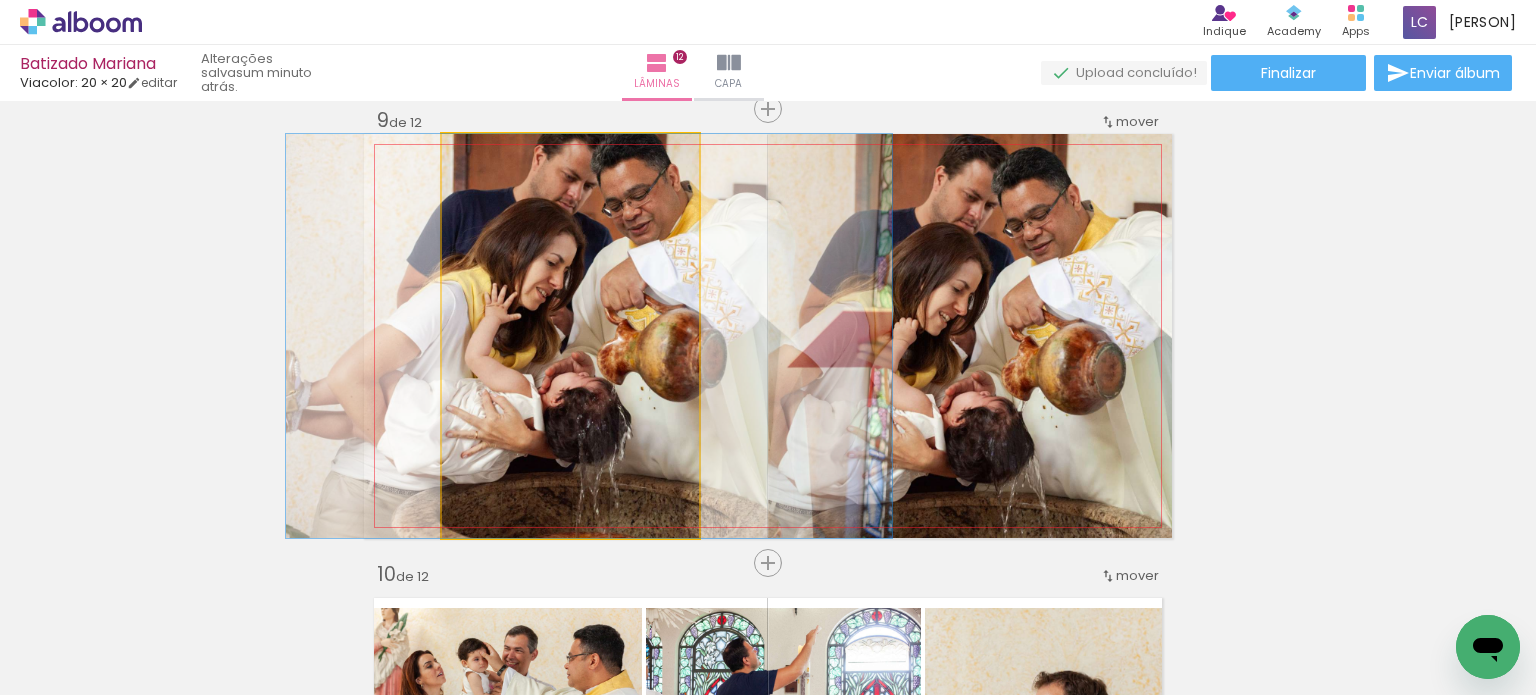 drag, startPoint x: 584, startPoint y: 405, endPoint x: 603, endPoint y: 405, distance: 19 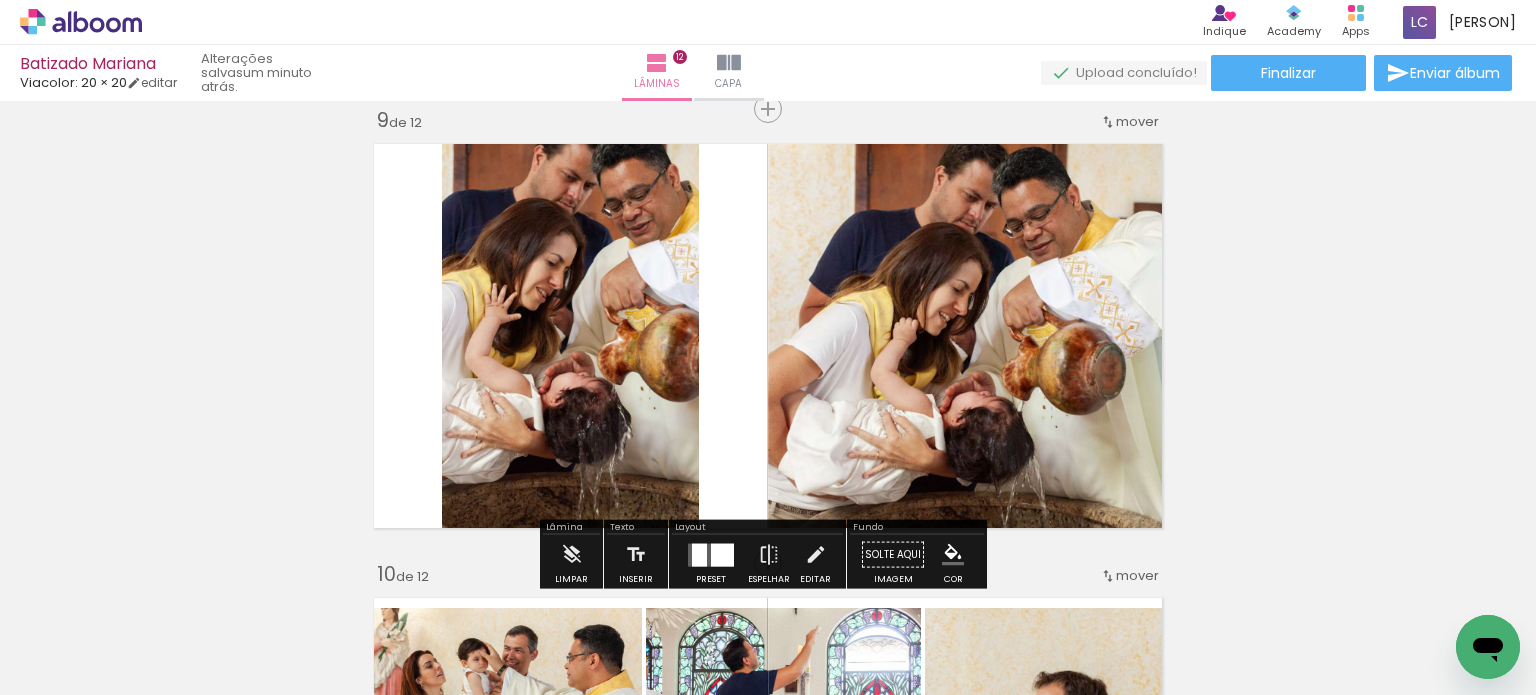 click on "Inserir lâmina 1  de 12  Inserir lâmina 2  de 12  Inserir lâmina 3  de 12  Inserir lâmina 4  de 12  Inserir lâmina 5  de 12  Inserir lâmina 6  de 12  Inserir lâmina 7  de 12  Inserir lâmina 8  de 12  Inserir lâmina 9  de 12  Inserir lâmina 10  de 12  Inserir lâmina 11  de 12  Inserir lâmina 12  de 12" at bounding box center [768, -598] 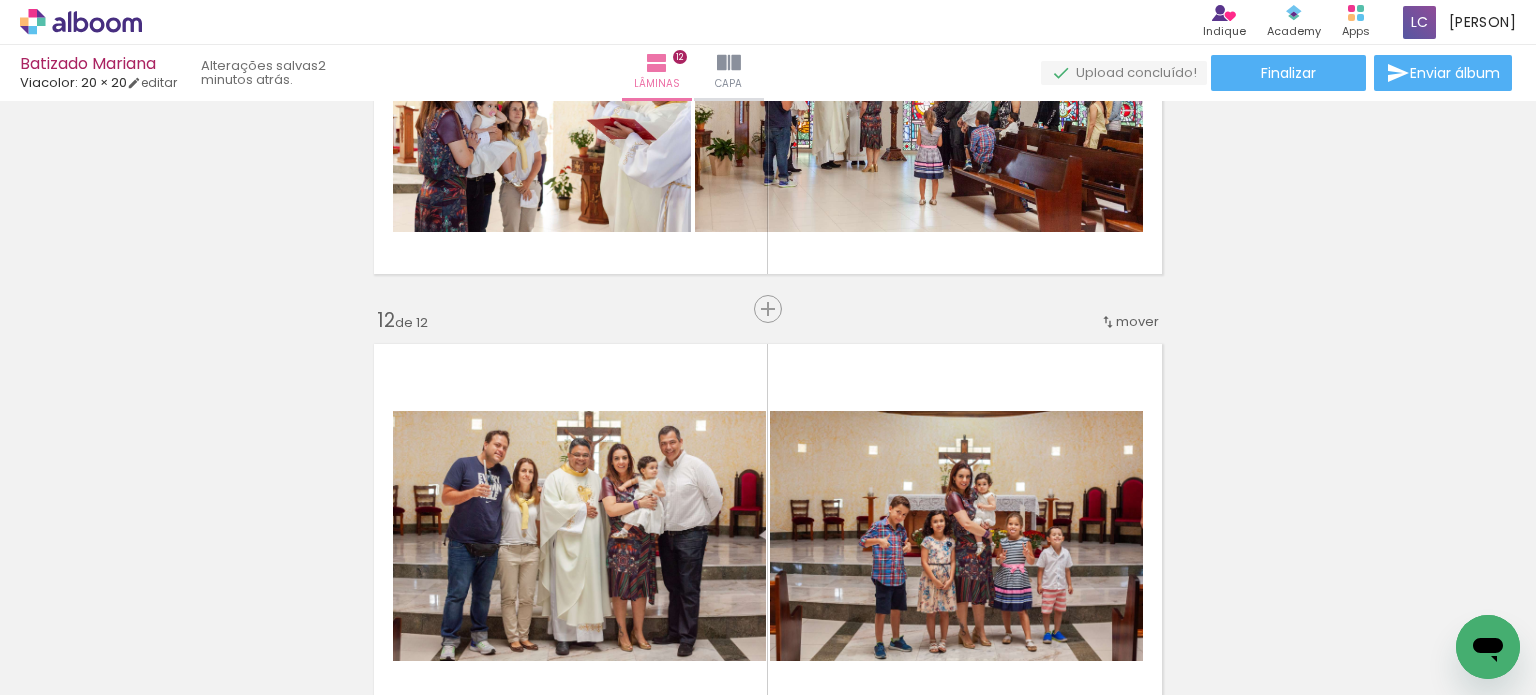 scroll, scrollTop: 4757, scrollLeft: 0, axis: vertical 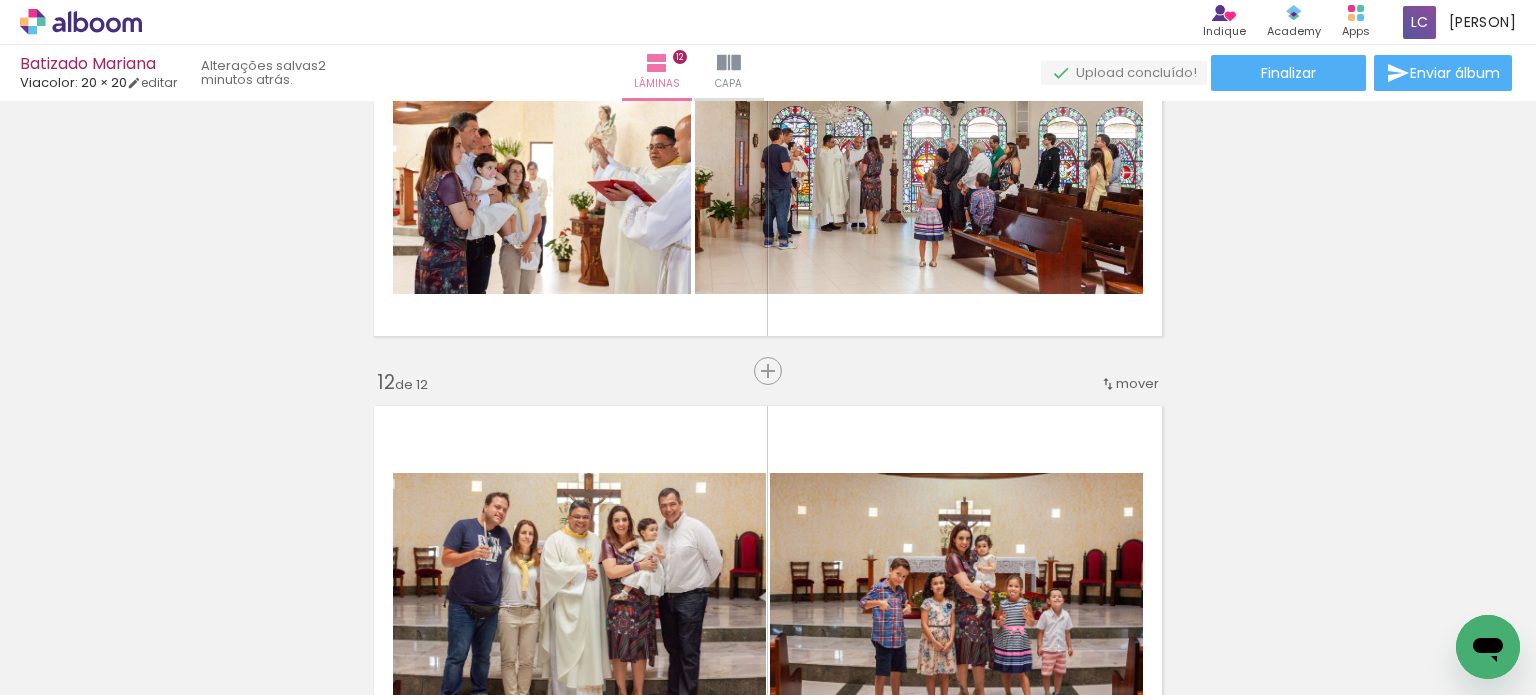 click 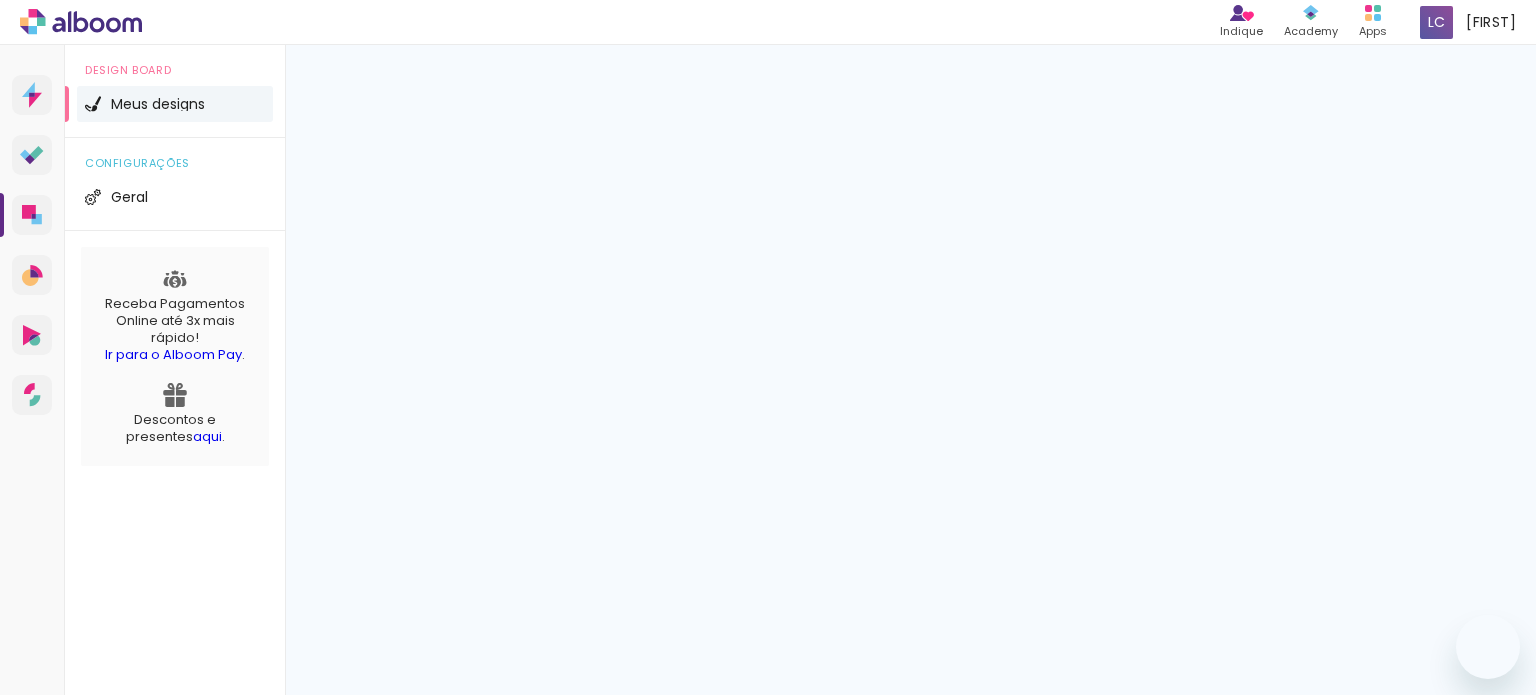 scroll, scrollTop: 0, scrollLeft: 0, axis: both 